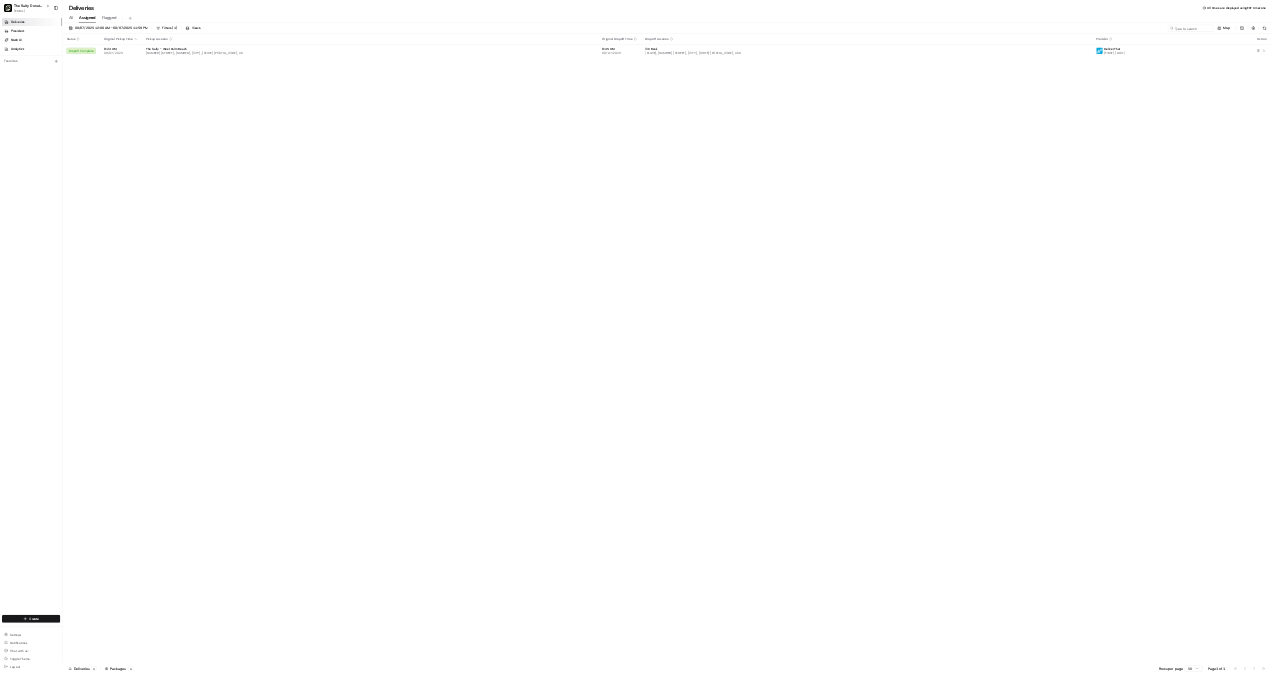 scroll, scrollTop: 0, scrollLeft: 0, axis: both 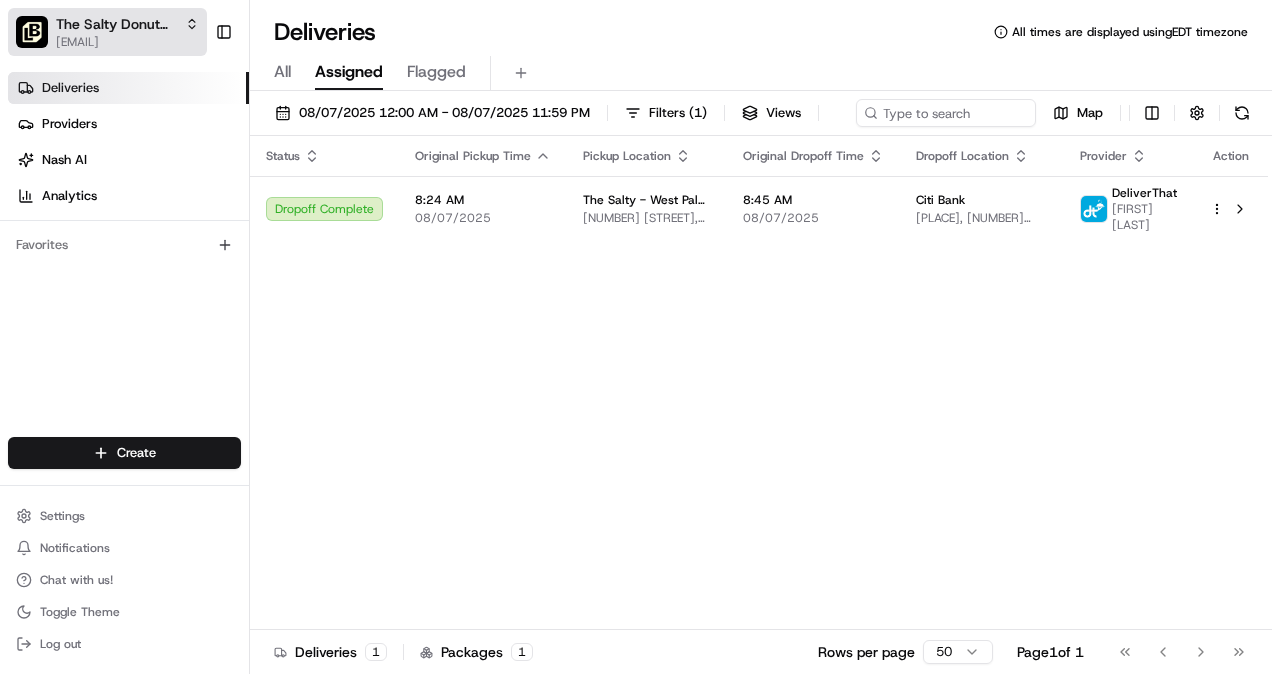 click on "The Salty Donut (West Palm Beach)" at bounding box center [127, 24] 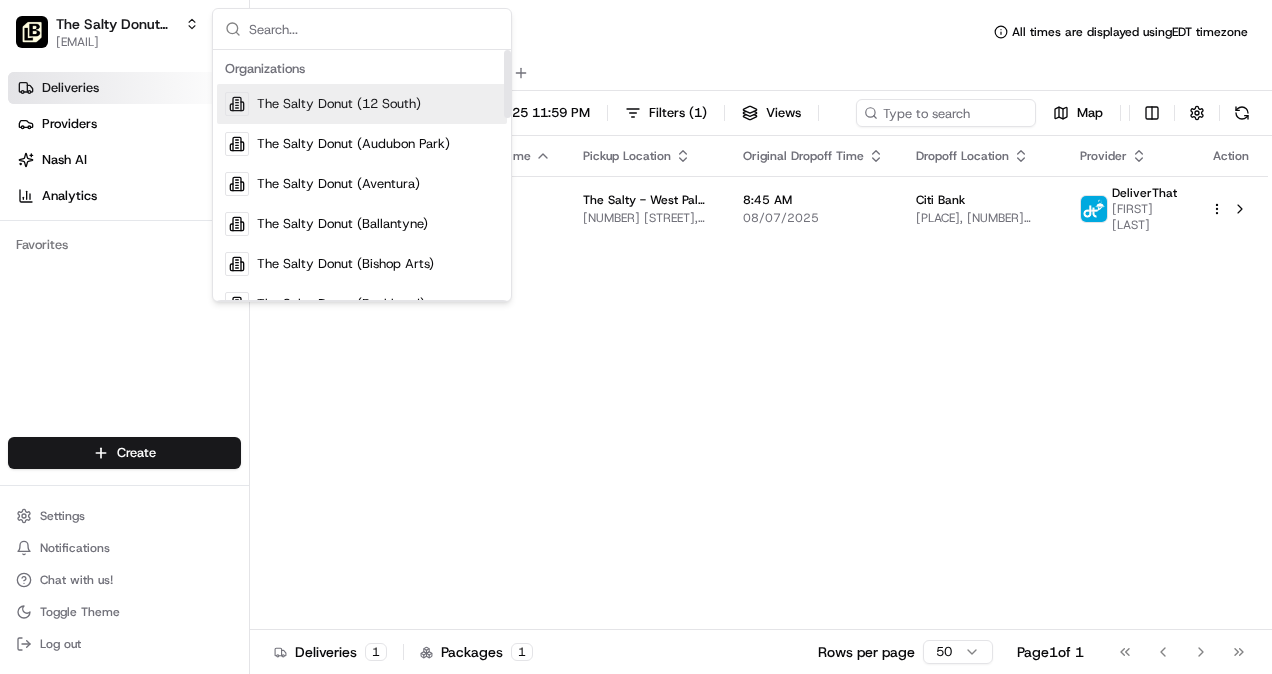 click on "The Salty Donut (12 South)" at bounding box center (339, 104) 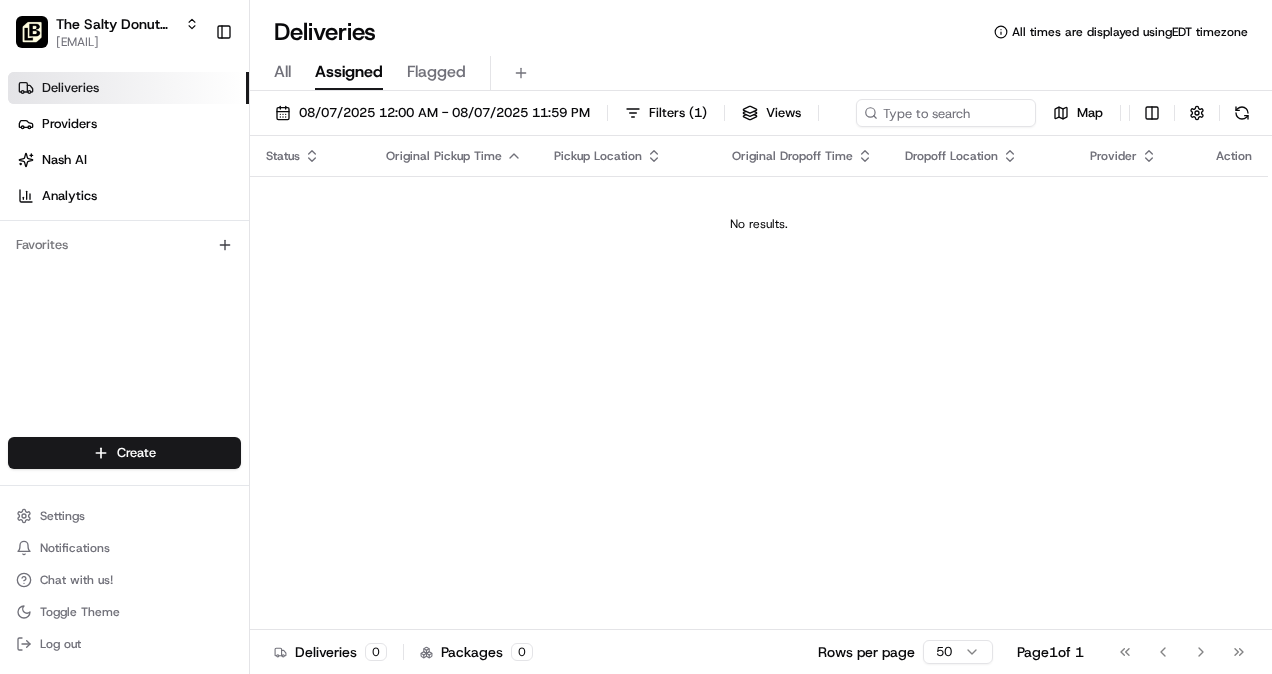 click on "All" at bounding box center (282, 72) 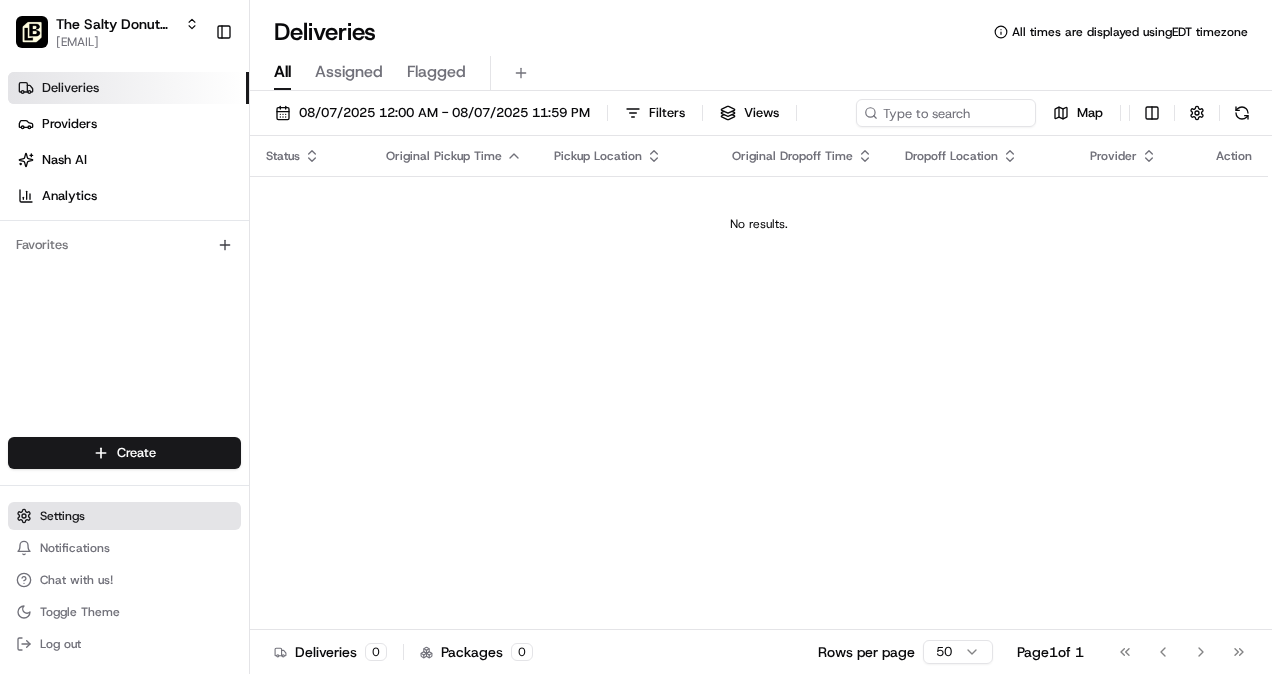click on "Settings" at bounding box center [62, 516] 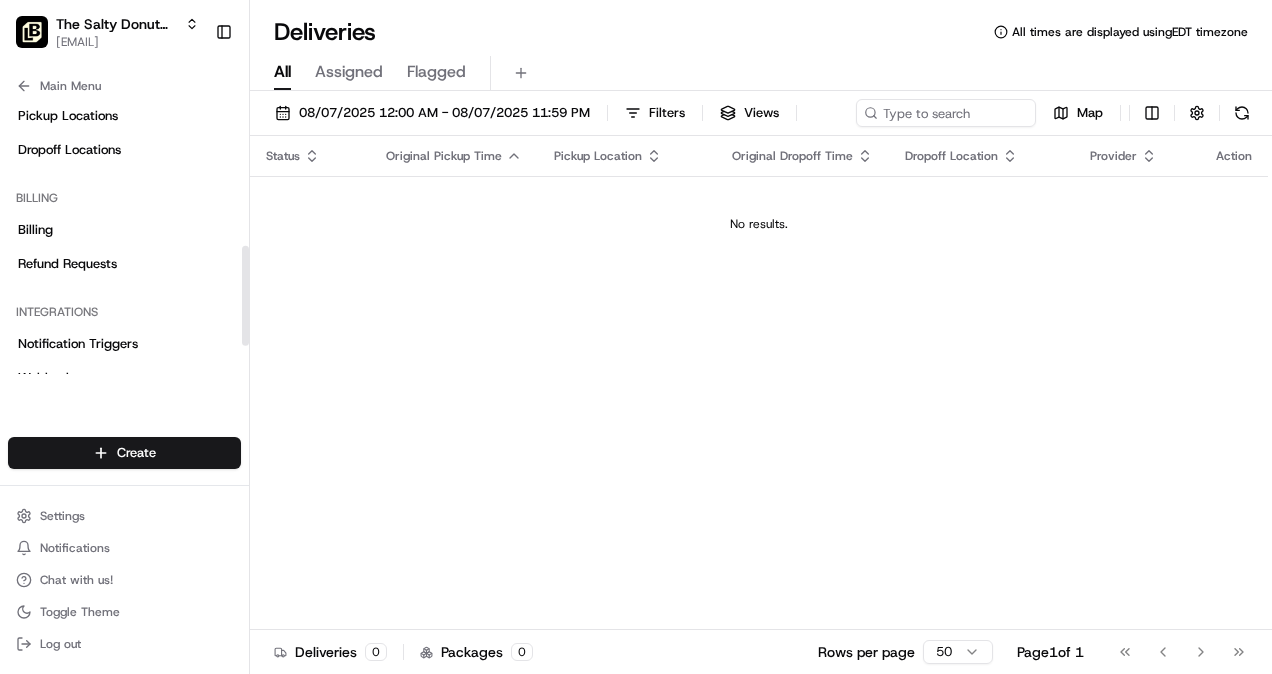 scroll, scrollTop: 400, scrollLeft: 0, axis: vertical 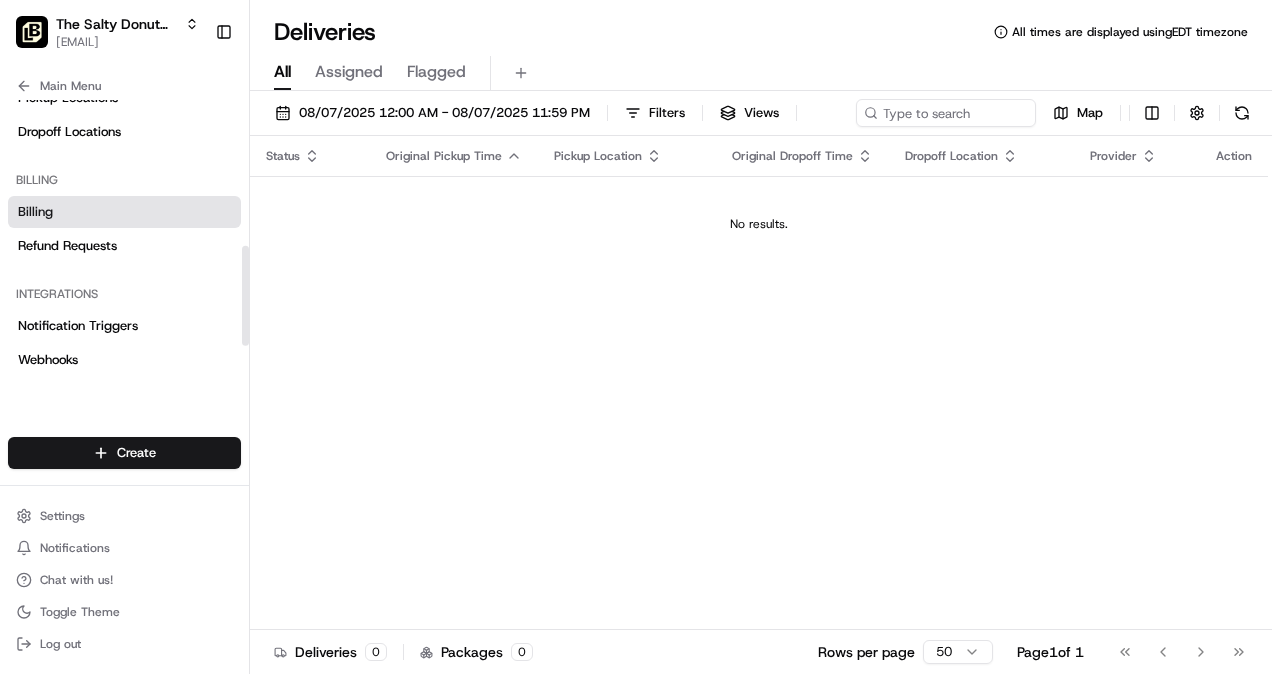 click on "Billing" at bounding box center [124, 212] 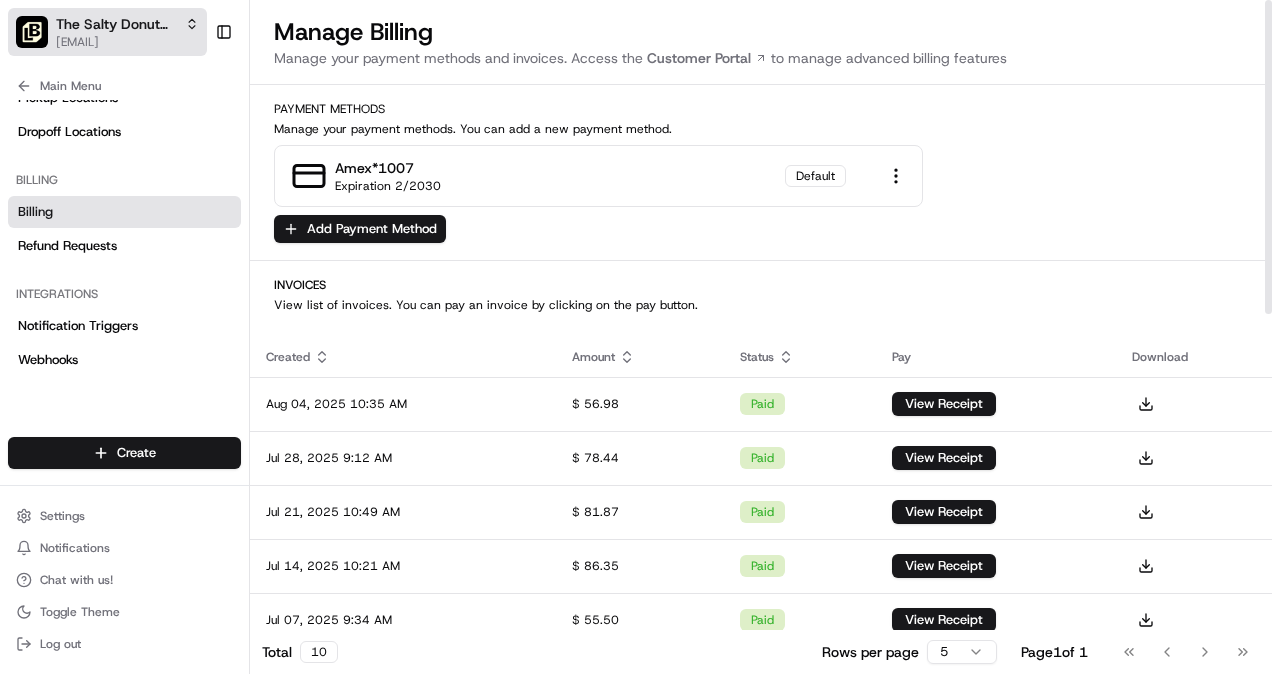 click 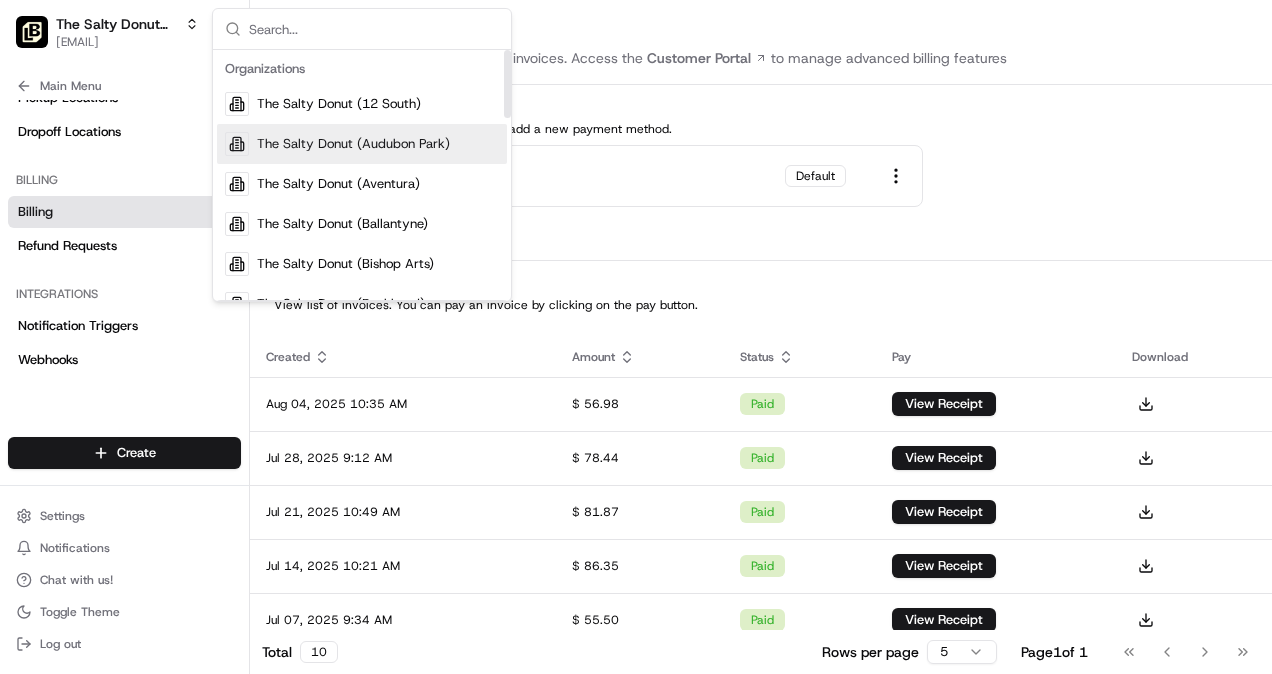 click on "The Salty Donut (Audubon Park)" at bounding box center [353, 144] 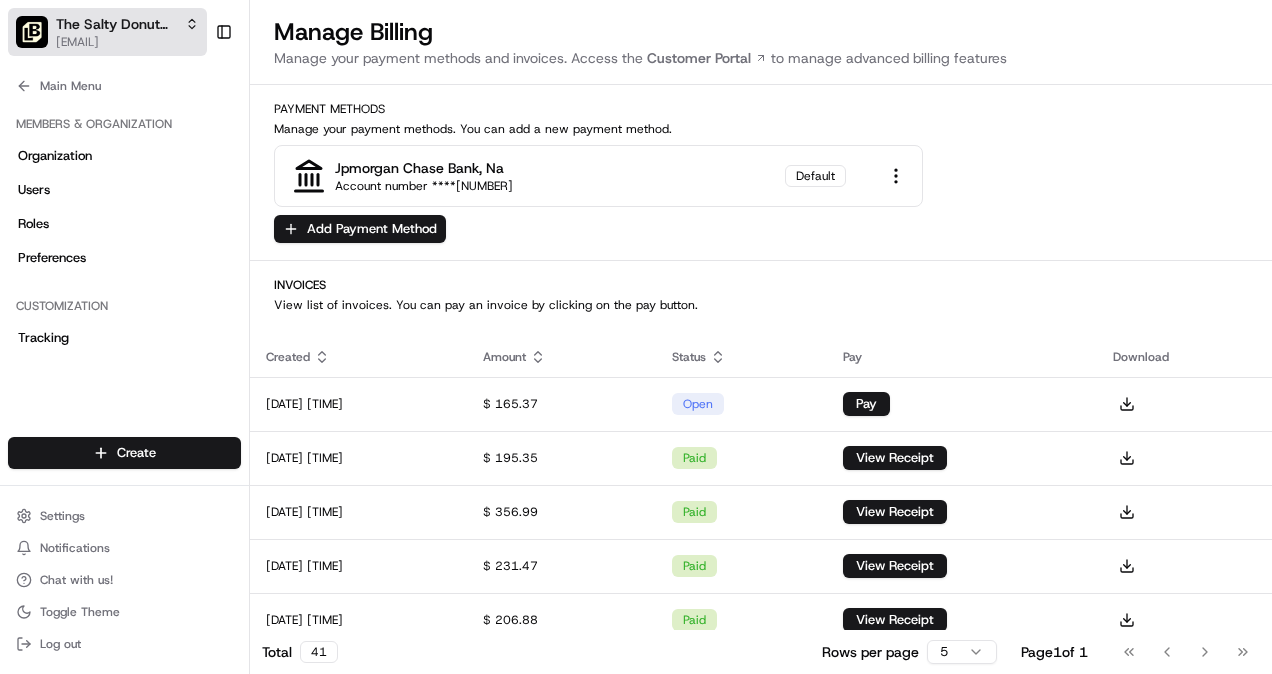 click 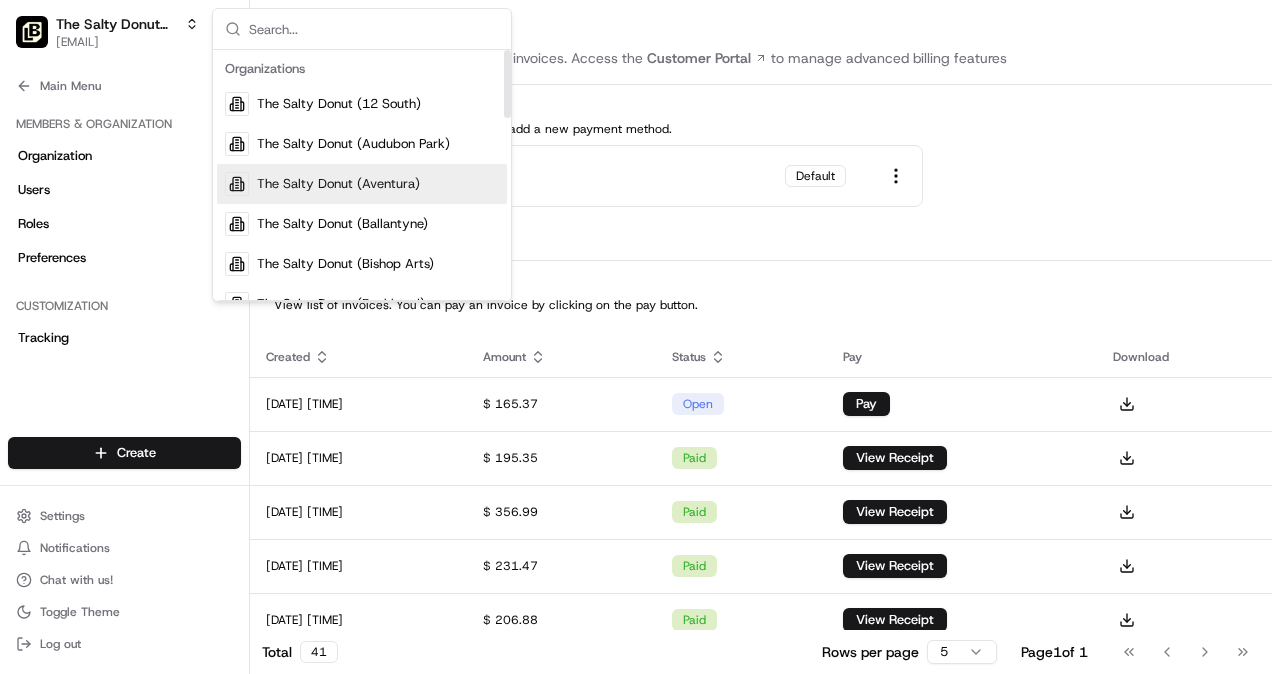click on "The Salty Donut (Aventura)" at bounding box center (338, 184) 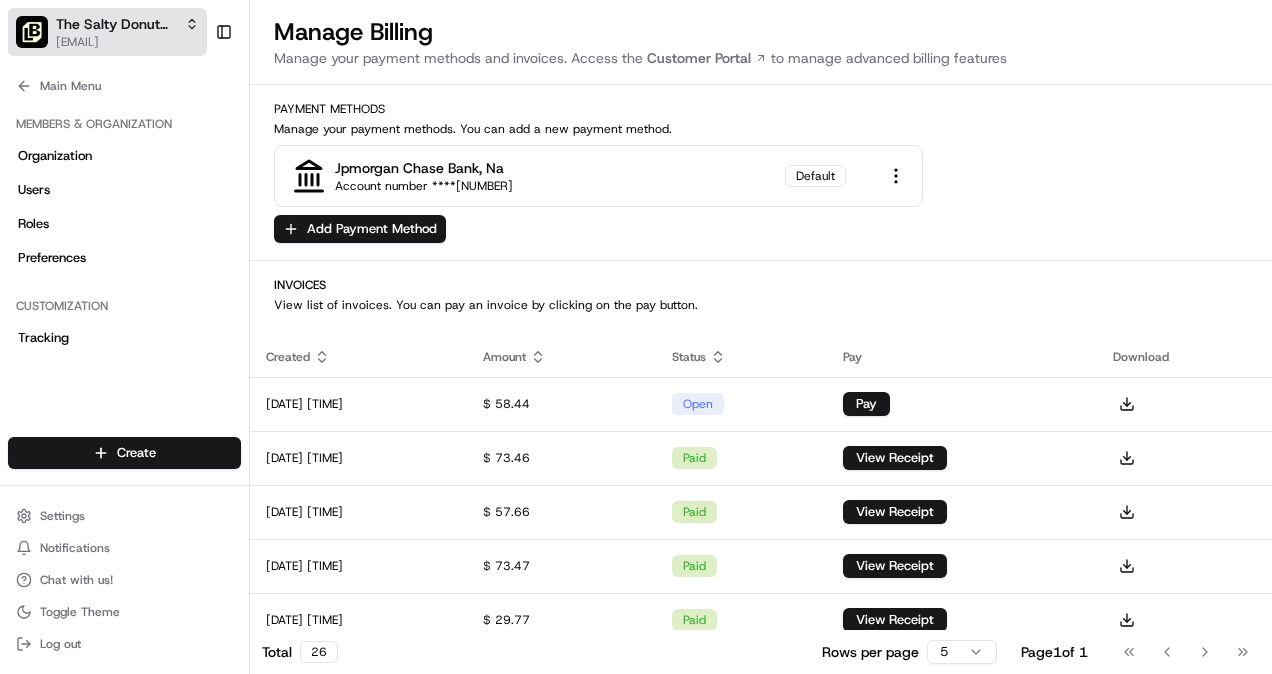 click on "The Salty Donut (Aventura)" at bounding box center (127, 24) 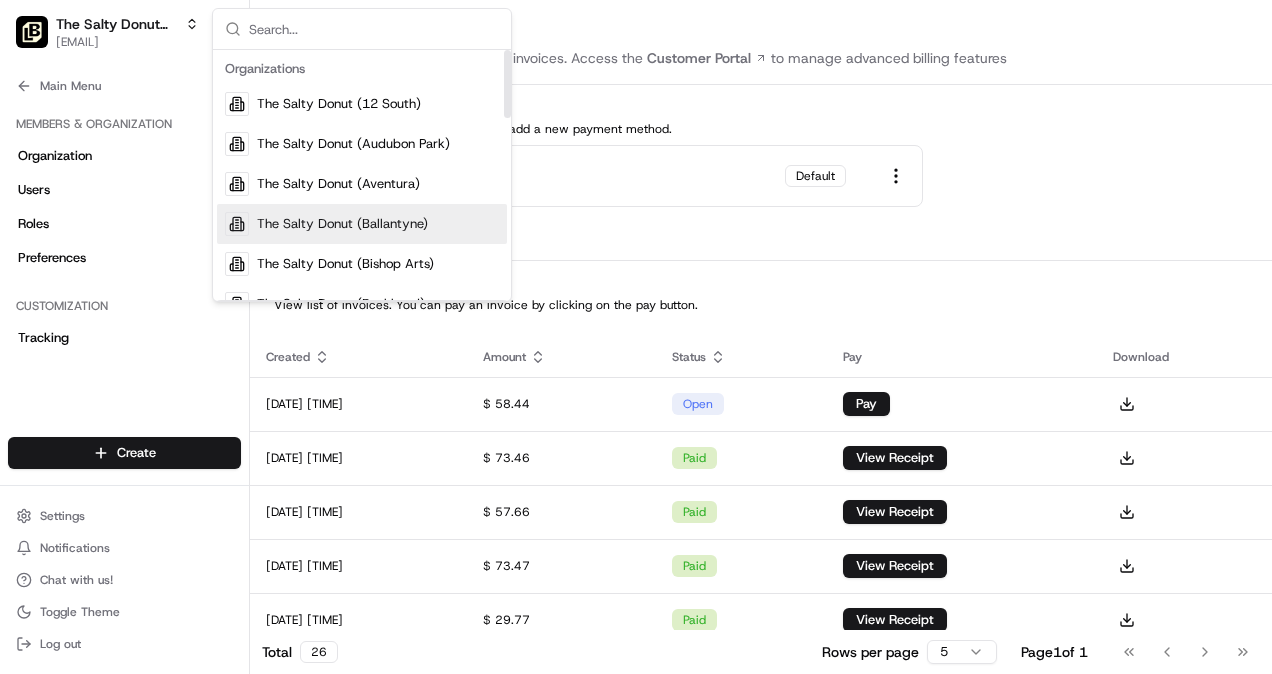 click on "The Salty Donut (Ballantyne)" at bounding box center (342, 224) 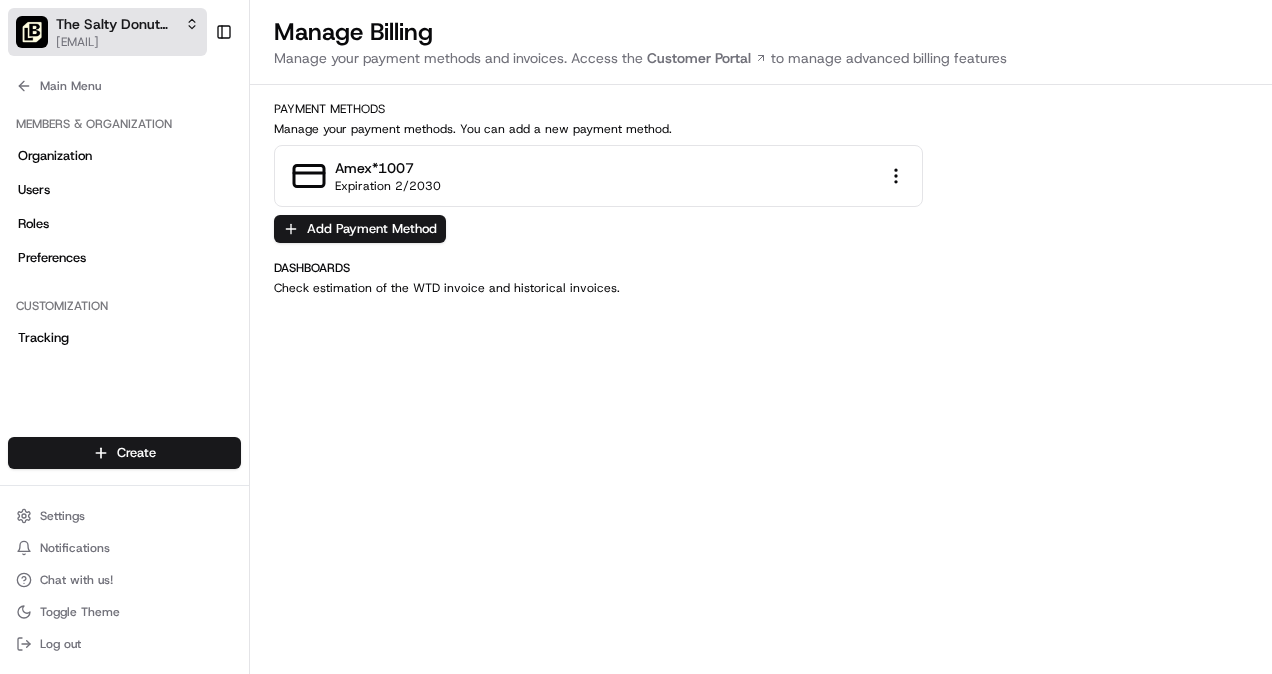 click 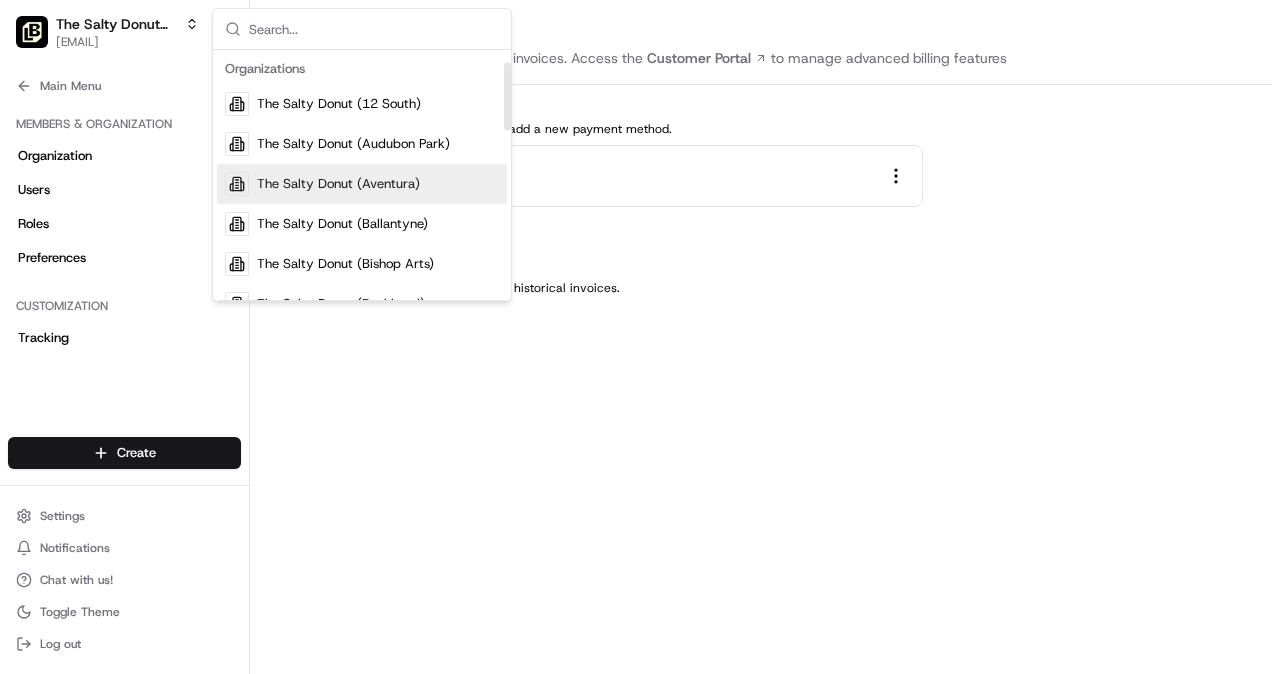 scroll, scrollTop: 100, scrollLeft: 0, axis: vertical 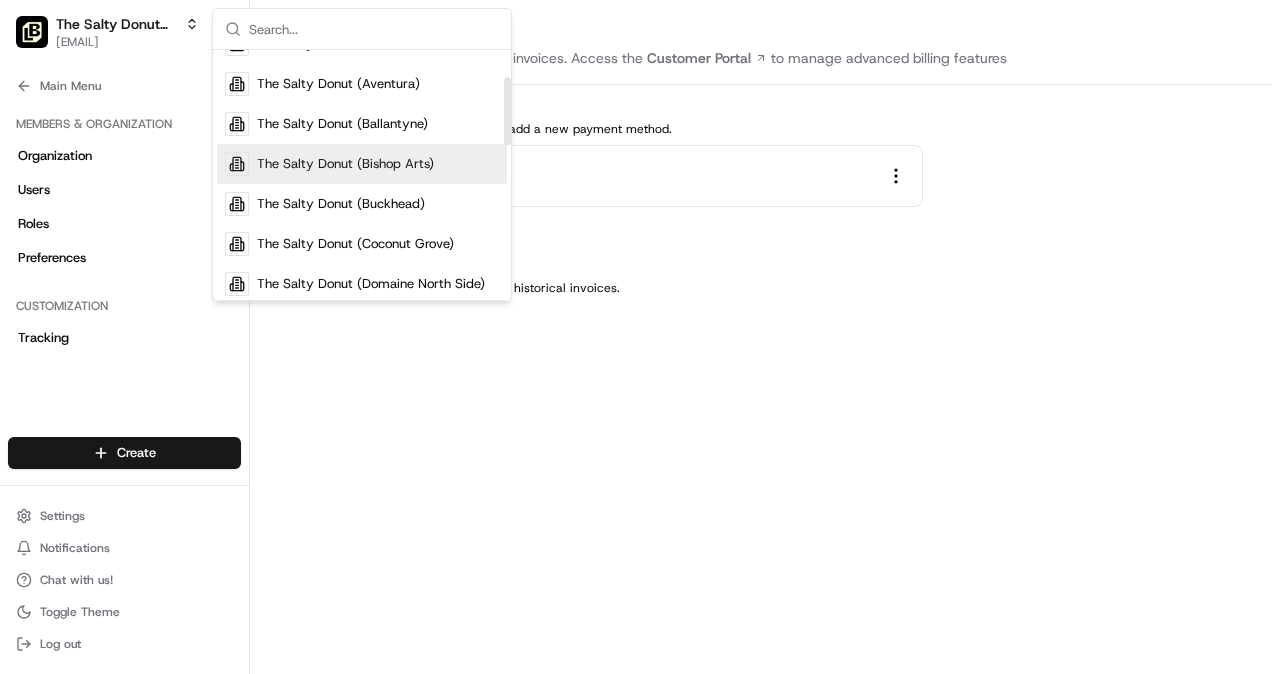 click on "The Salty Donut (Bishop Arts)" at bounding box center [345, 164] 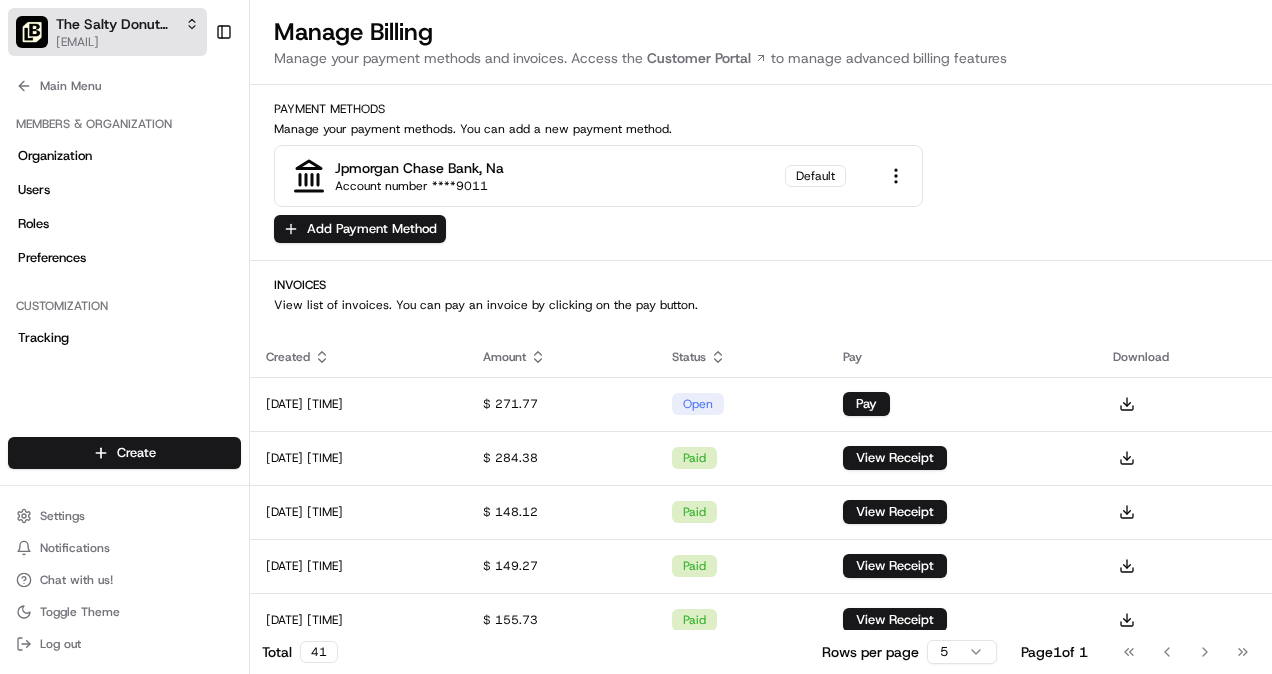 click 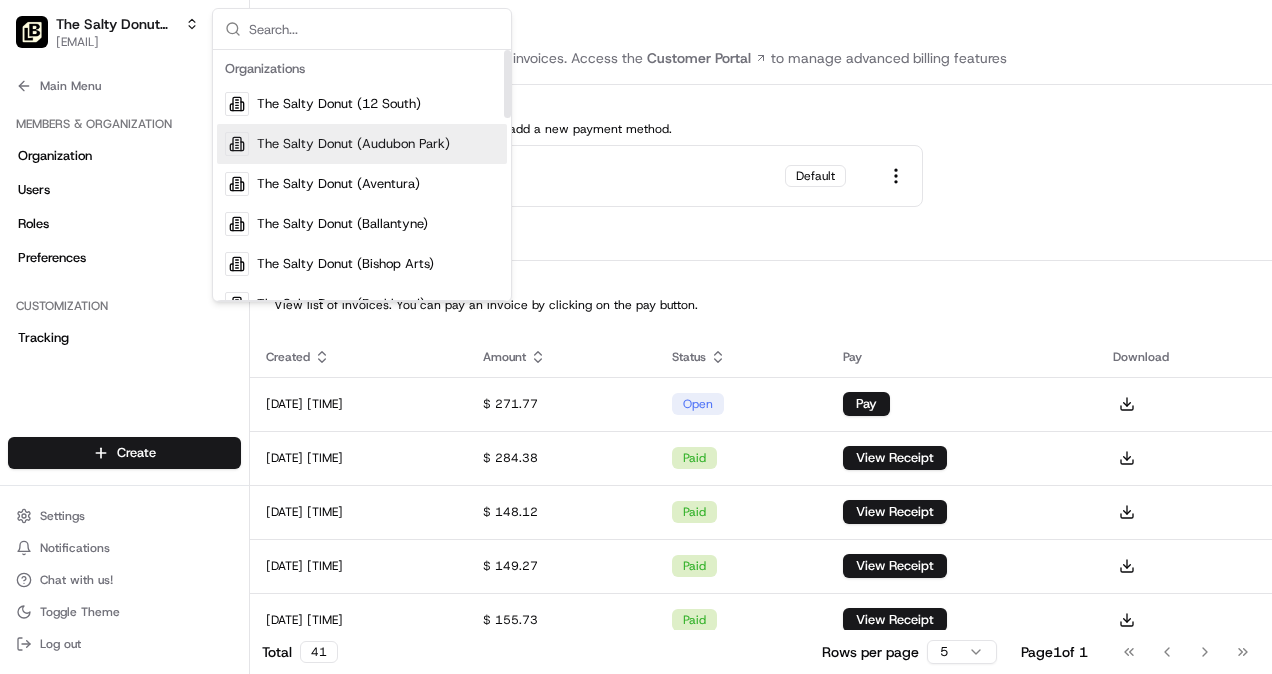 scroll, scrollTop: 100, scrollLeft: 0, axis: vertical 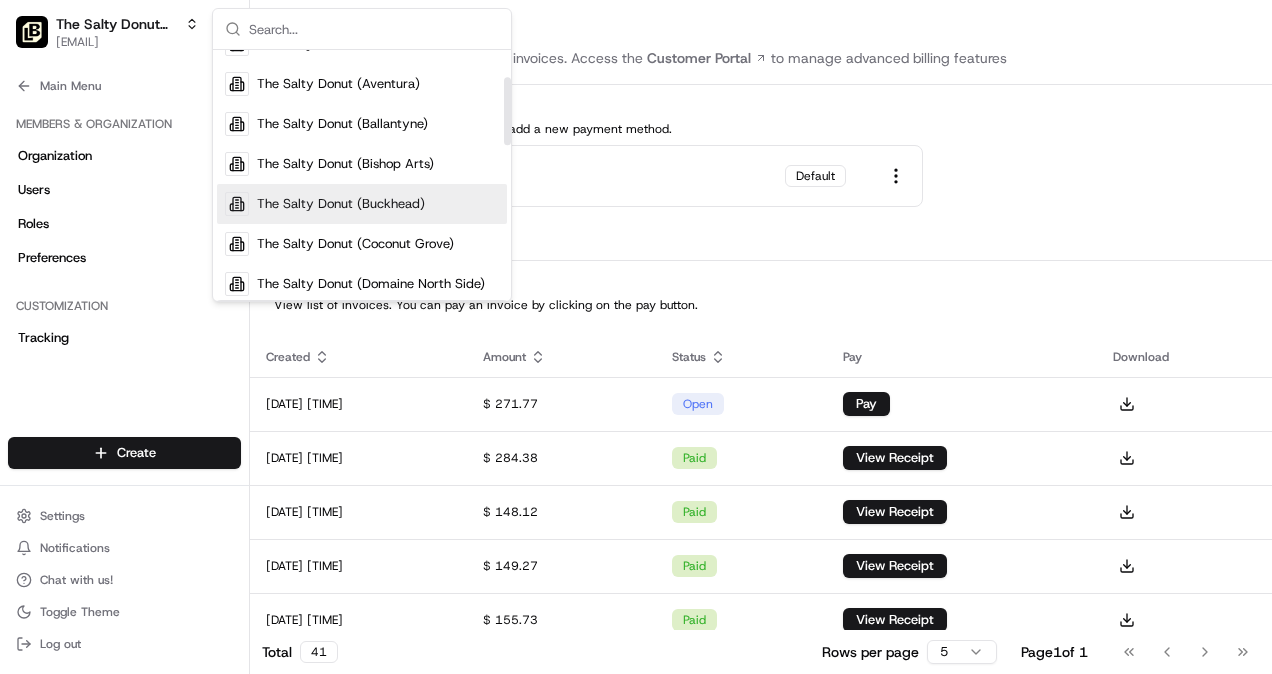 click on "The Salty Donut (Buckhead)" at bounding box center (341, 204) 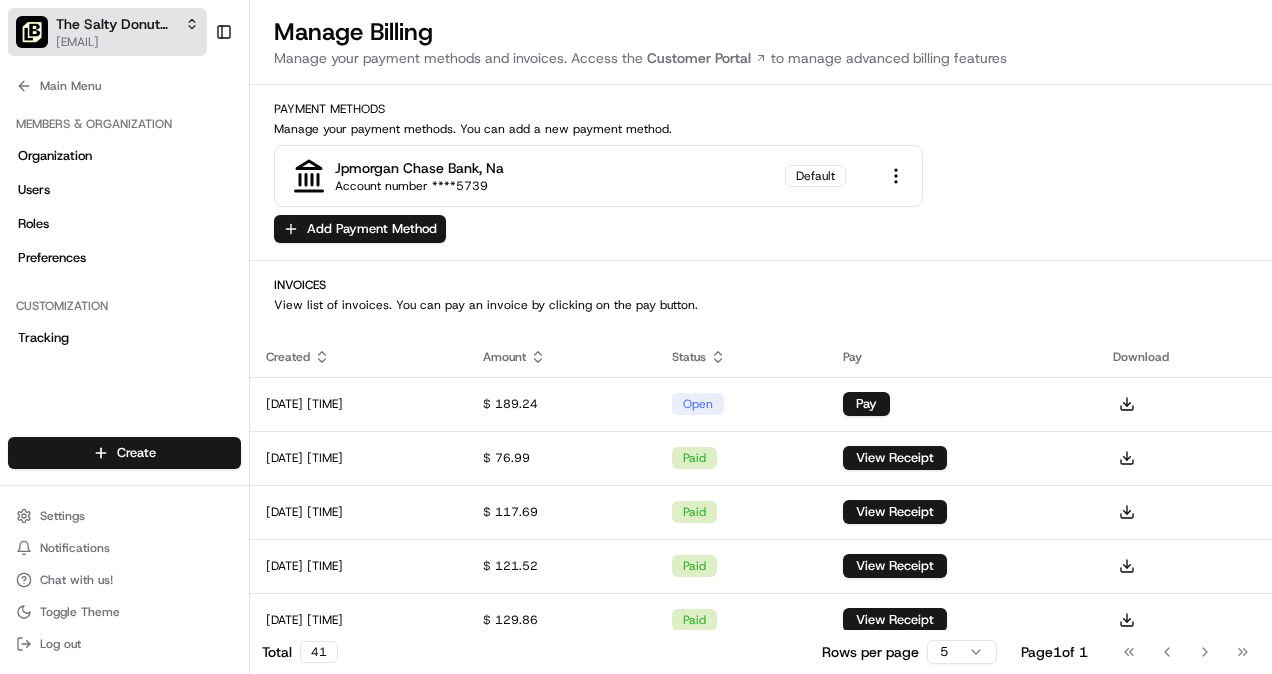 click 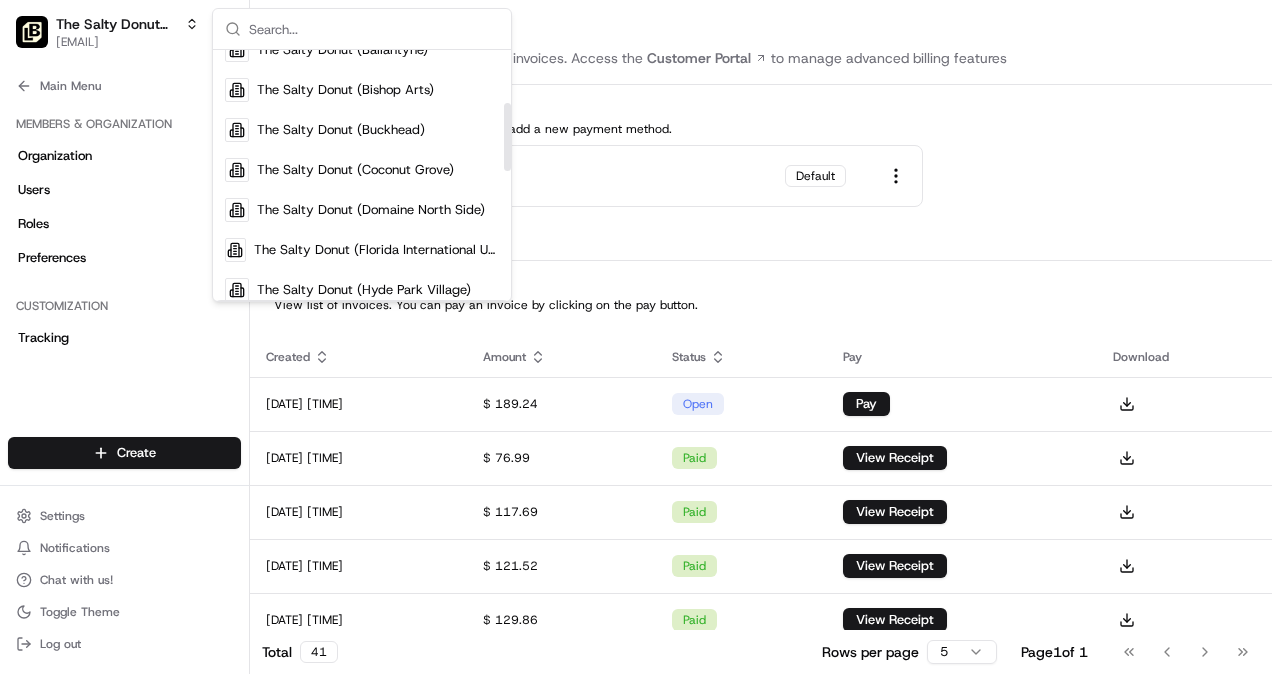 scroll, scrollTop: 200, scrollLeft: 0, axis: vertical 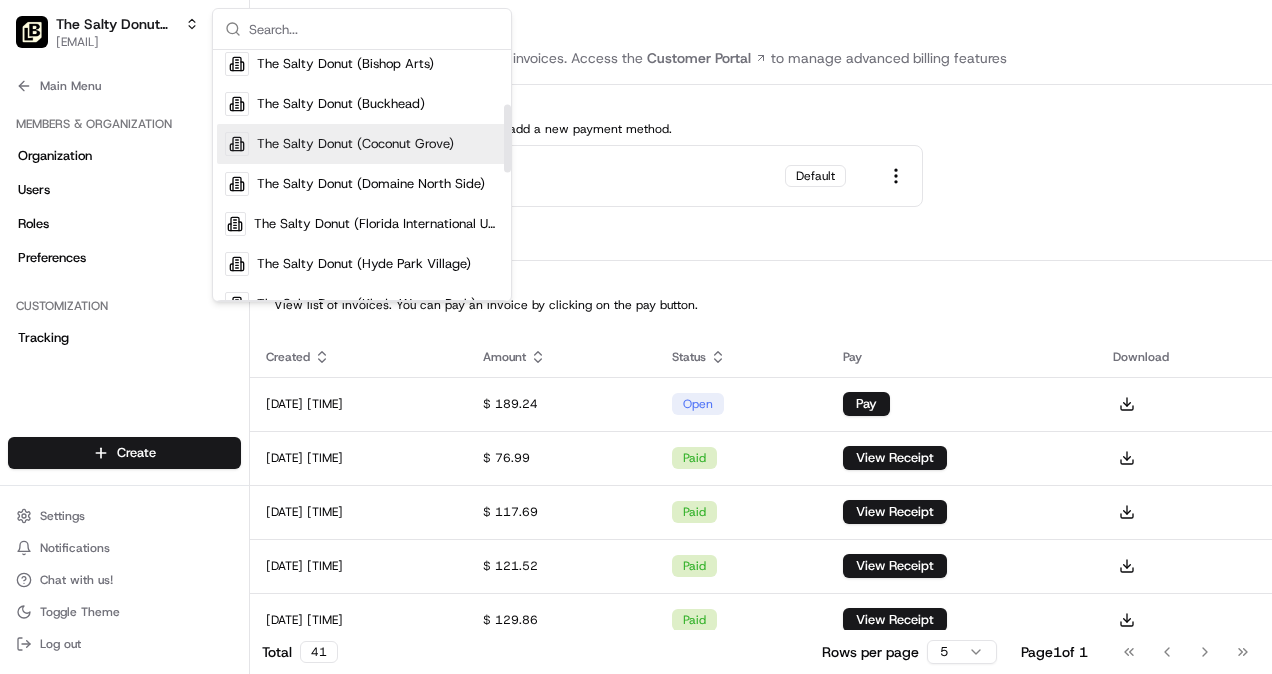 click on "The Salty Donut (Coconut Grove)" at bounding box center (355, 144) 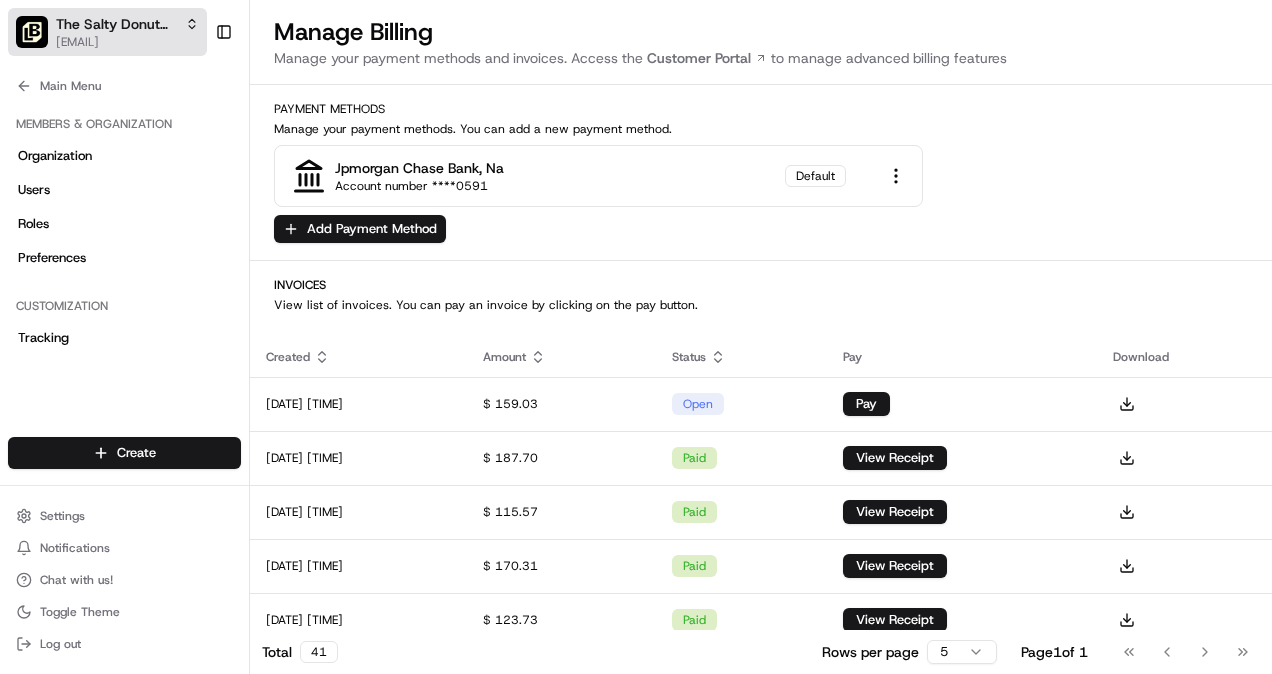 click on "The Salty Donut (Coconut Grove)" at bounding box center [127, 24] 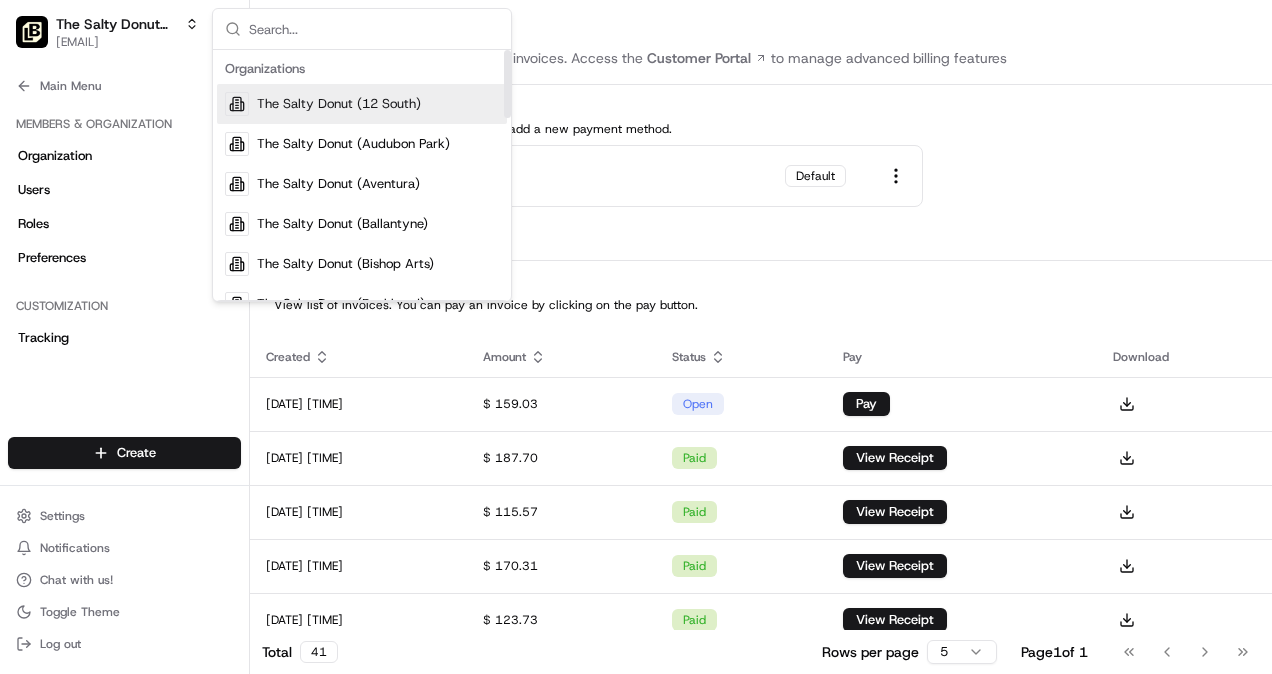 click on "The Salty Donut (12 South)" at bounding box center [339, 104] 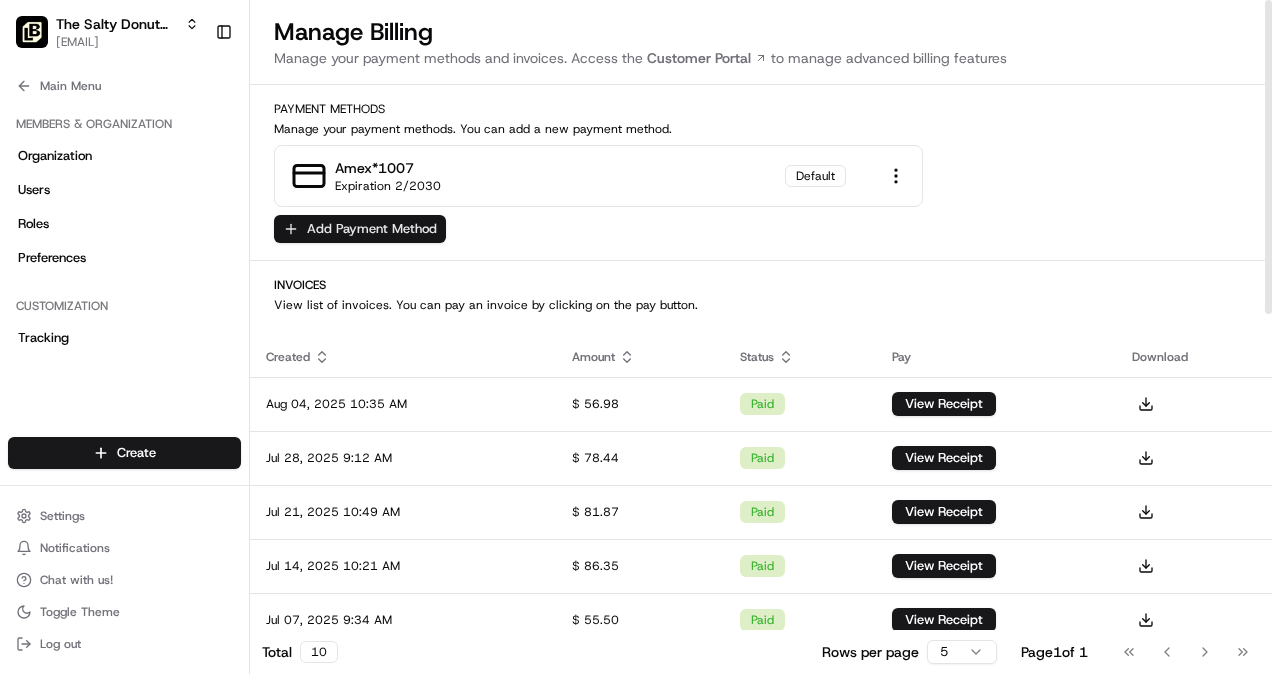 click on "Add Payment Method" at bounding box center [360, 229] 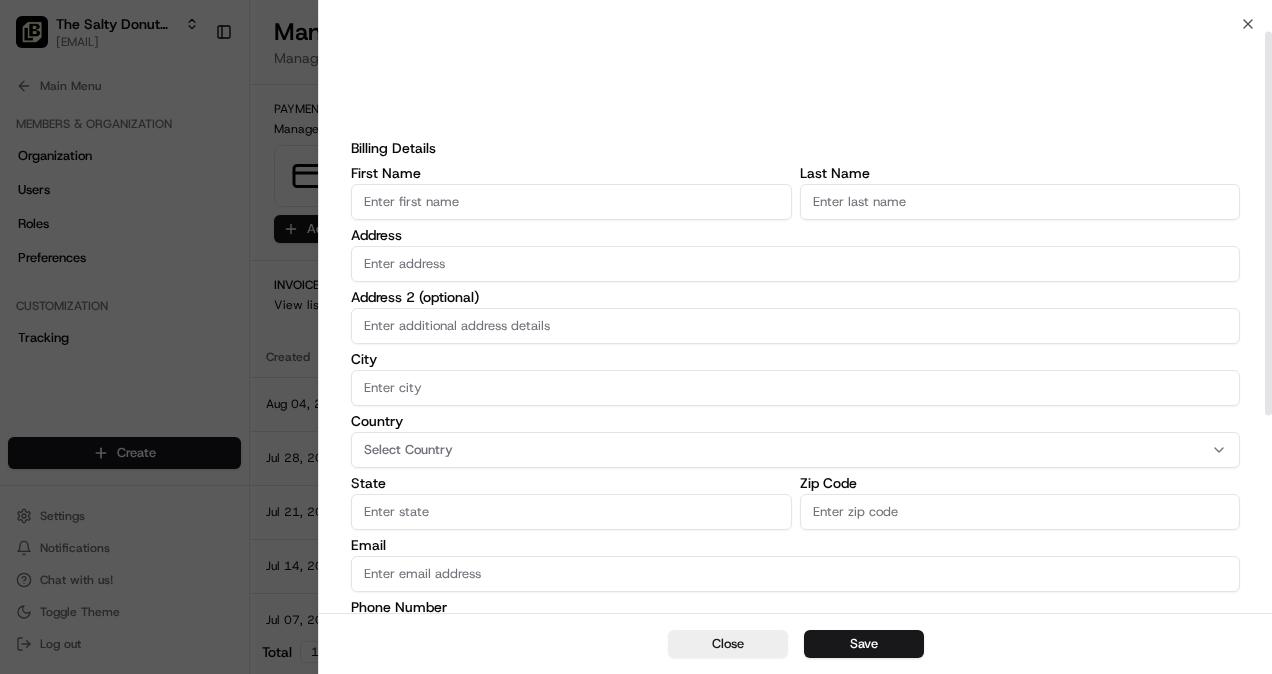 scroll, scrollTop: 0, scrollLeft: 0, axis: both 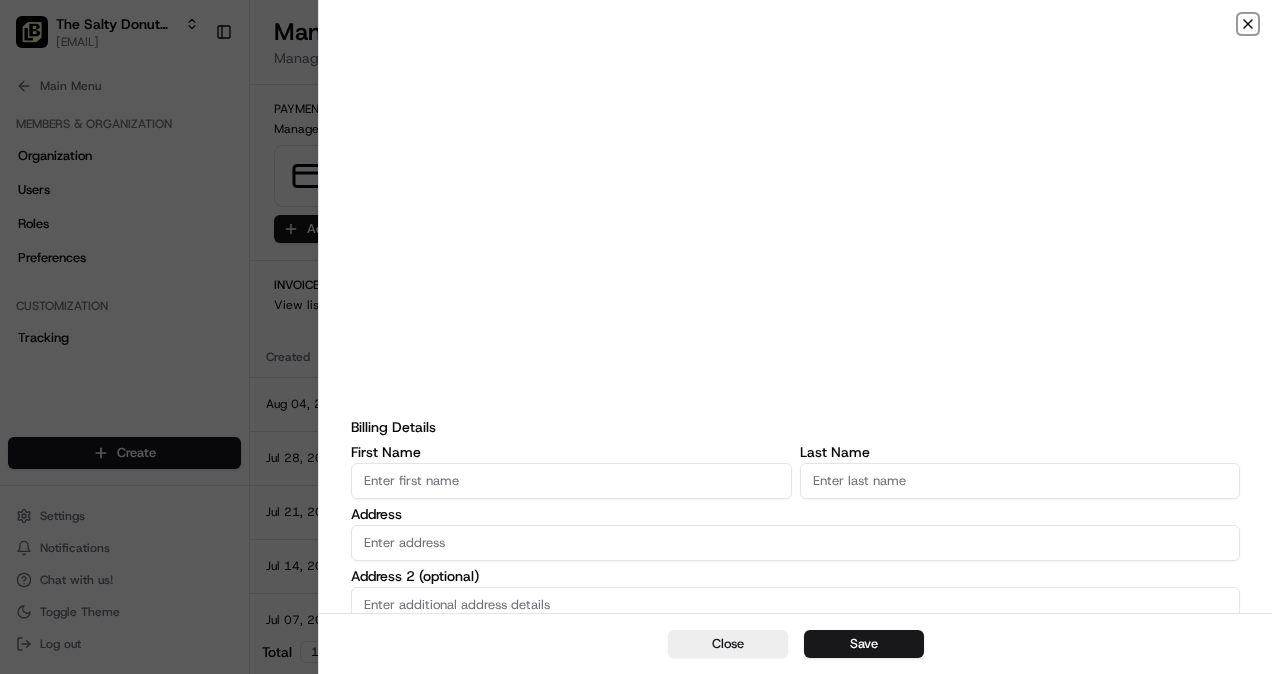 click 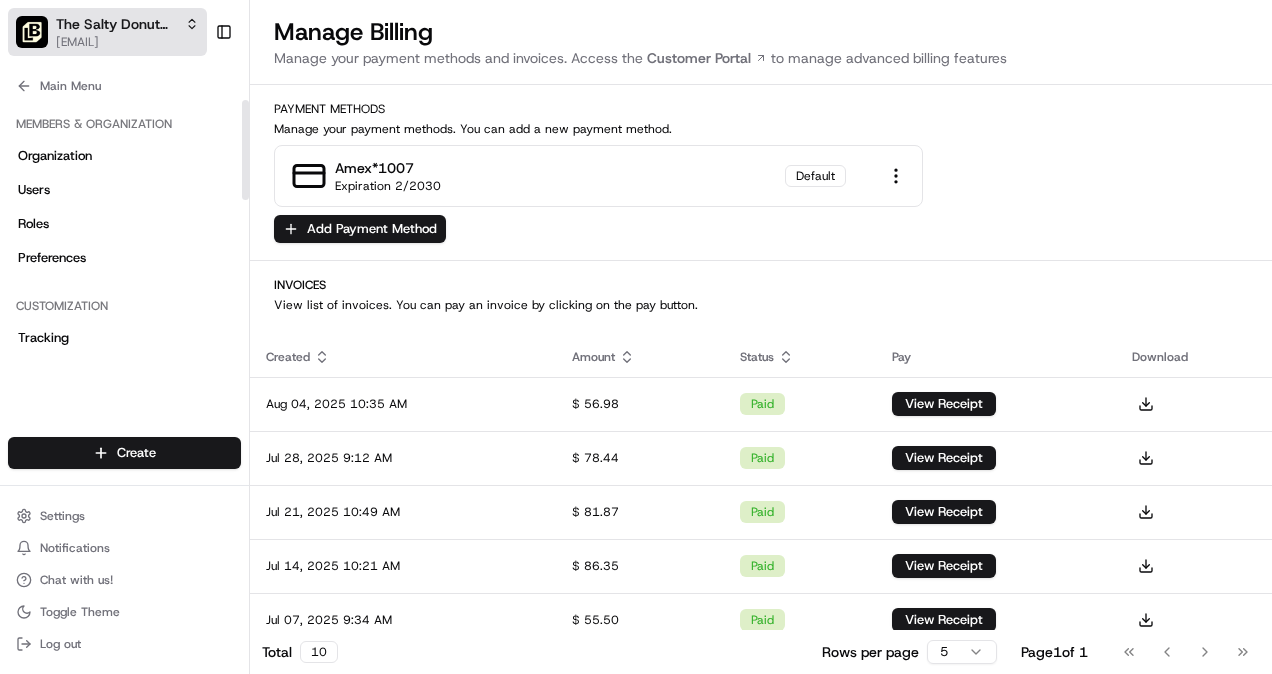 click 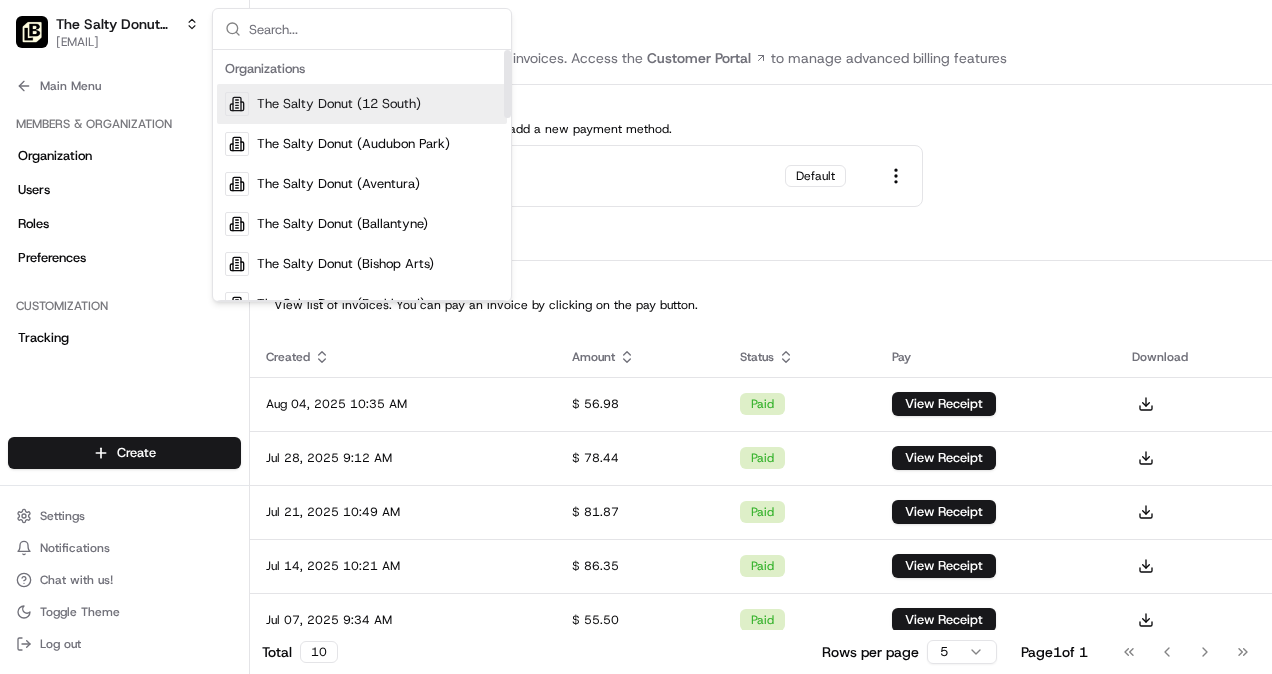 click on "The Salty Donut (12 South)" at bounding box center [339, 104] 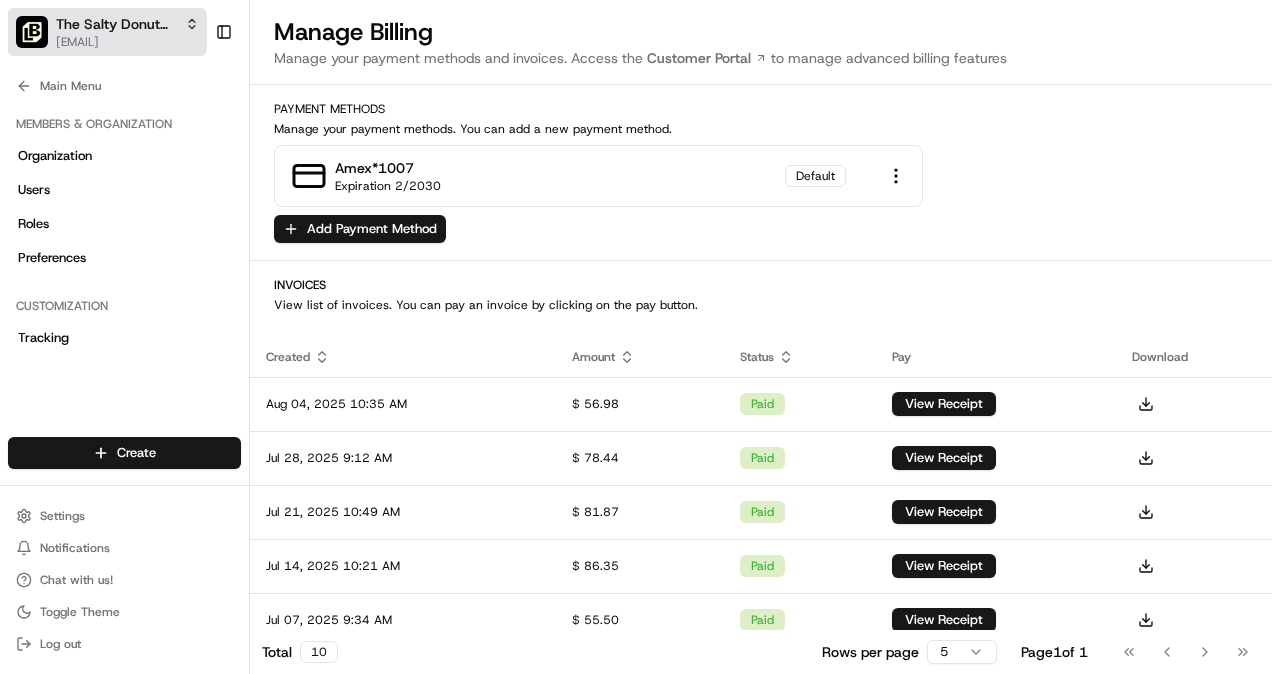 click 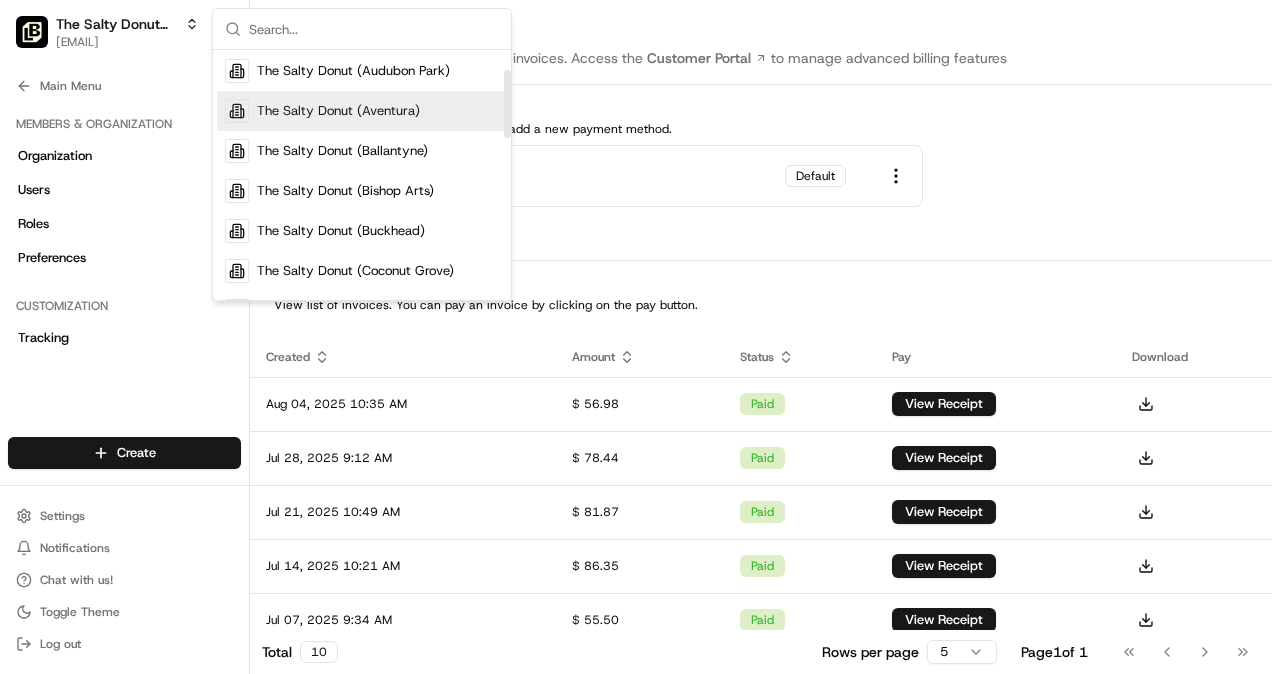 scroll, scrollTop: 100, scrollLeft: 0, axis: vertical 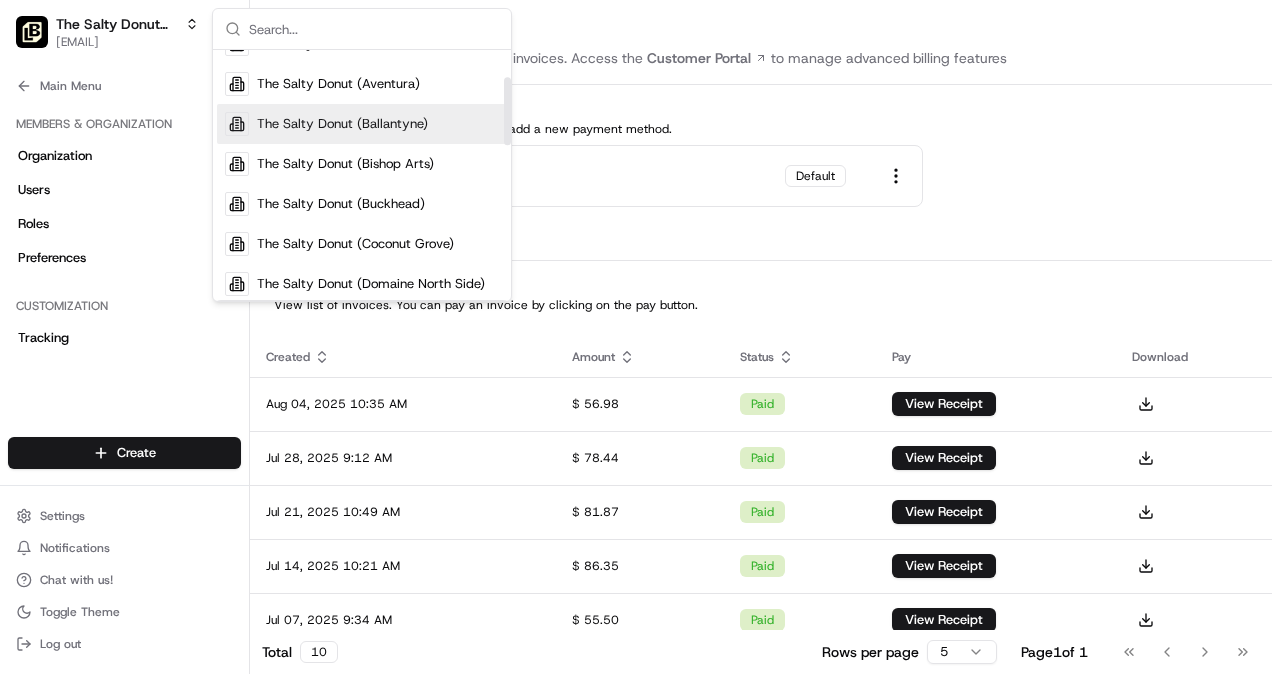 click on "The Salty Donut (Ballantyne)" at bounding box center [342, 124] 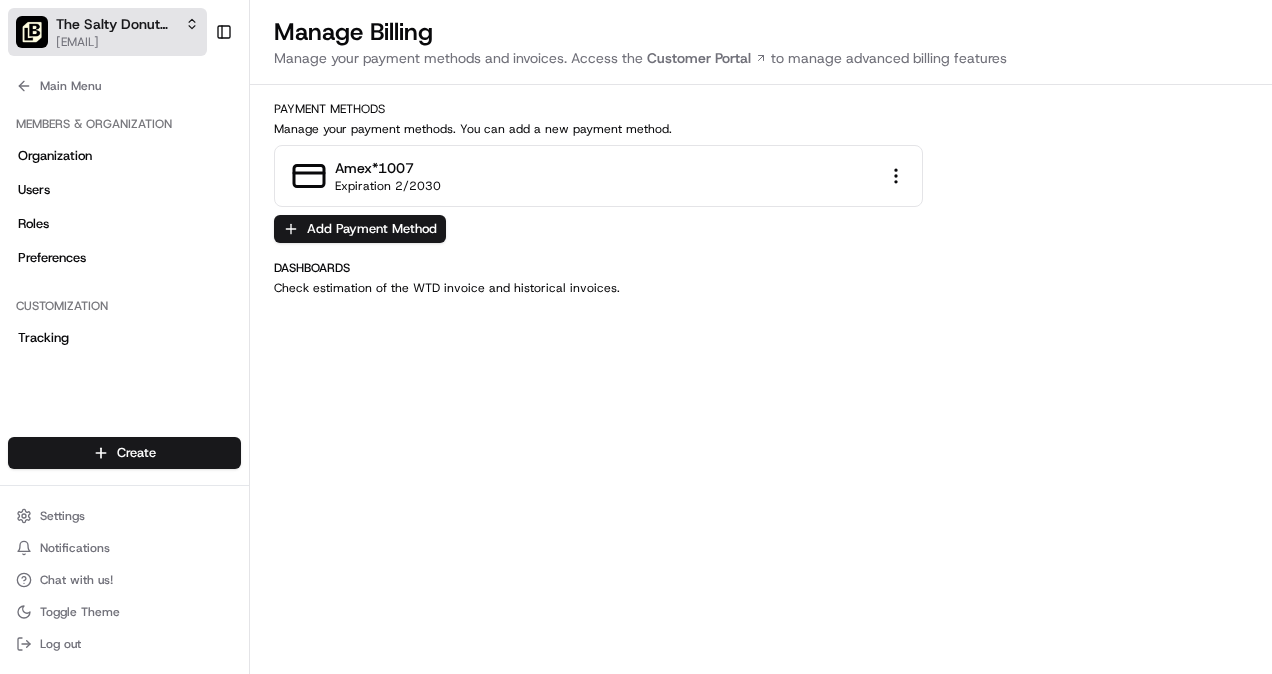 click 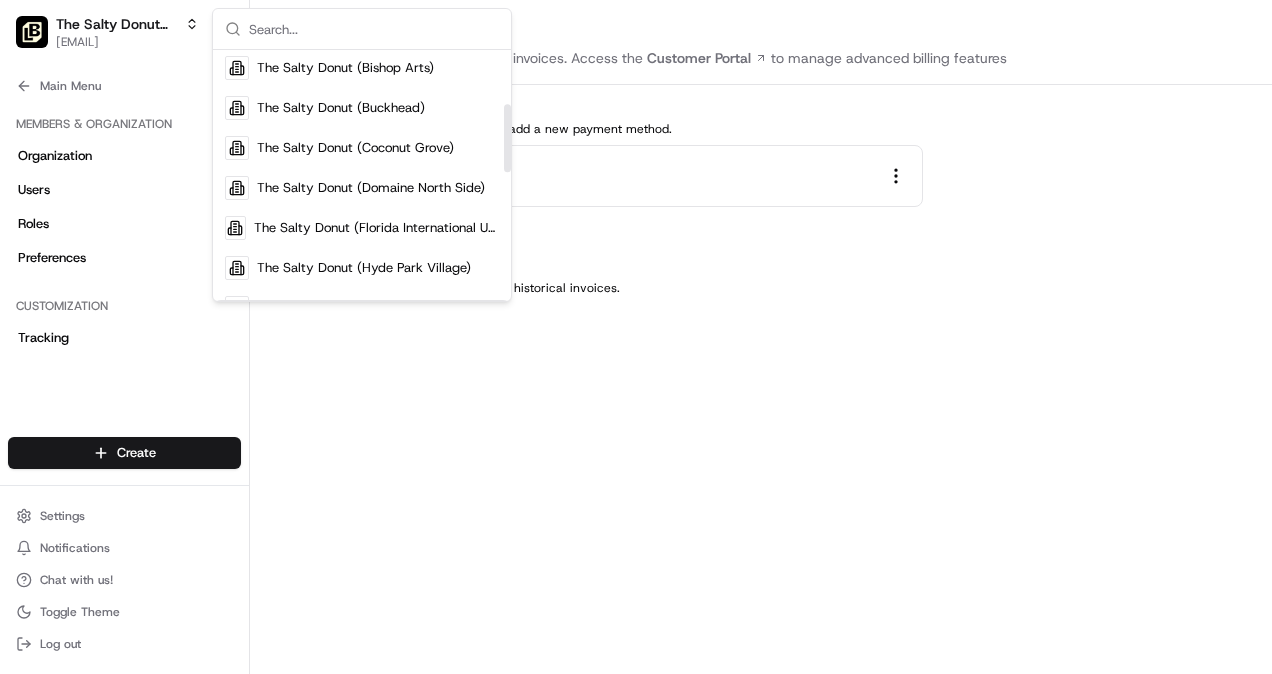 scroll, scrollTop: 200, scrollLeft: 0, axis: vertical 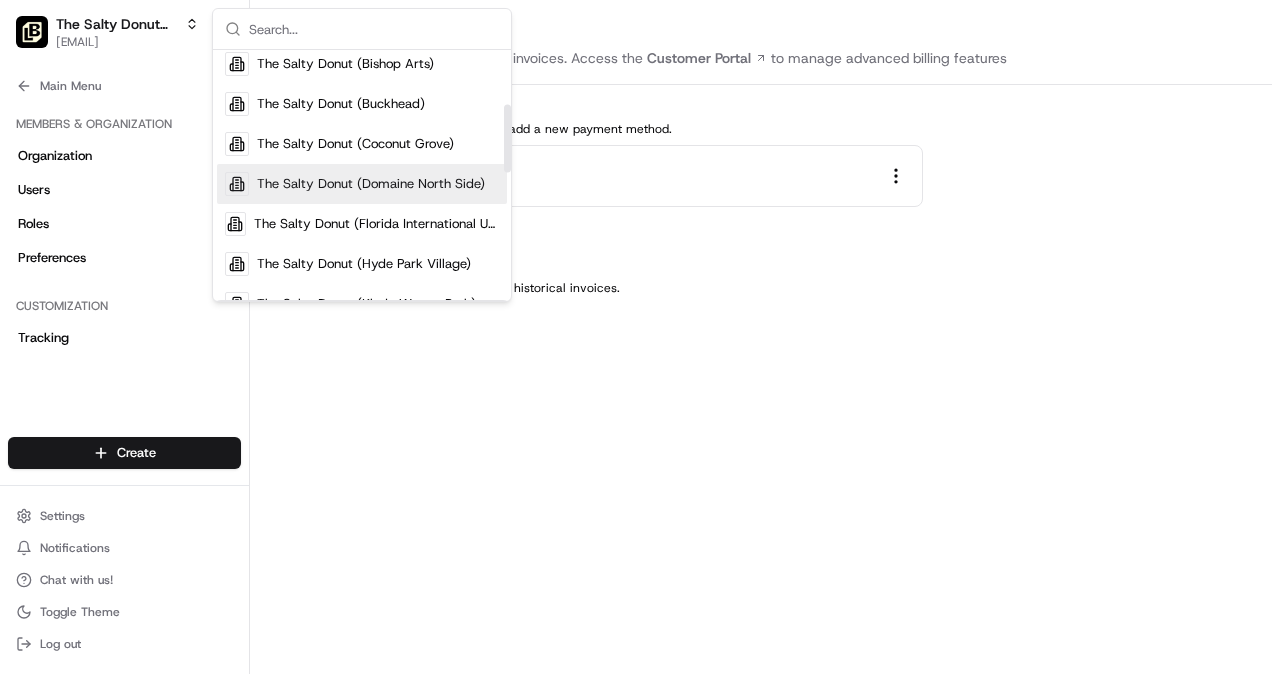 click on "The Salty Donut (Domaine North Side)" at bounding box center [362, 184] 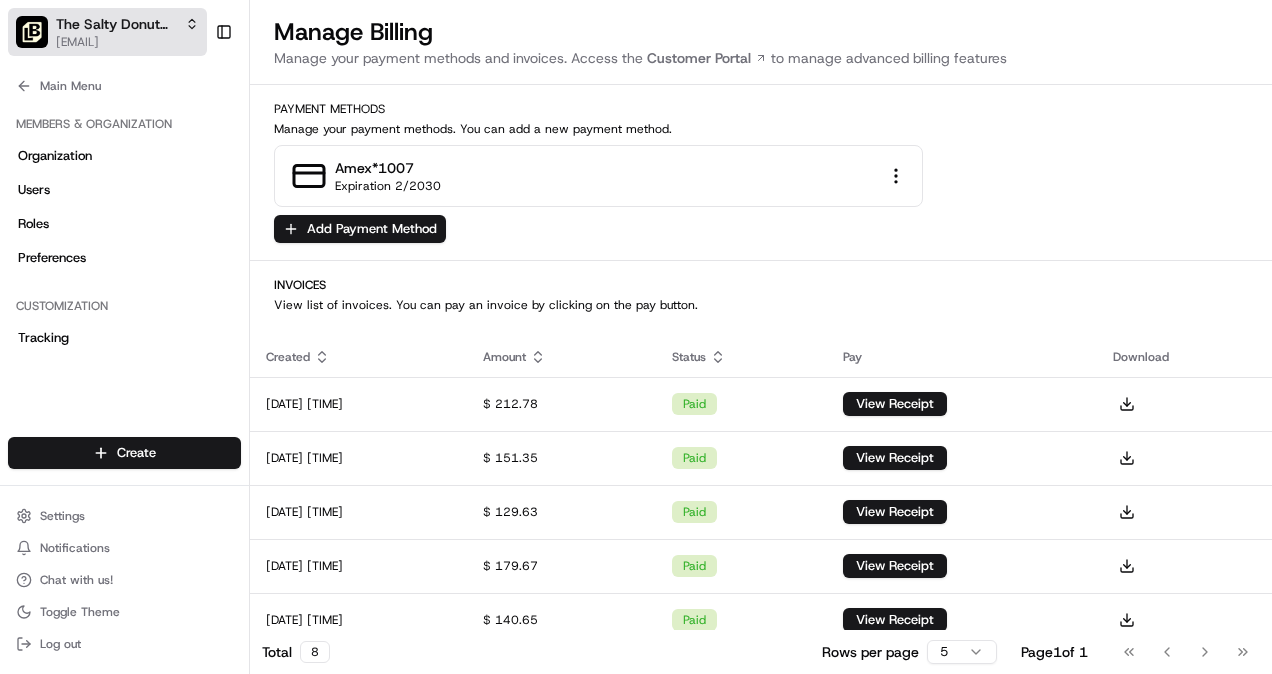 click on "The Salty Donut (Domaine North Side) [EMAIL]" at bounding box center [107, 32] 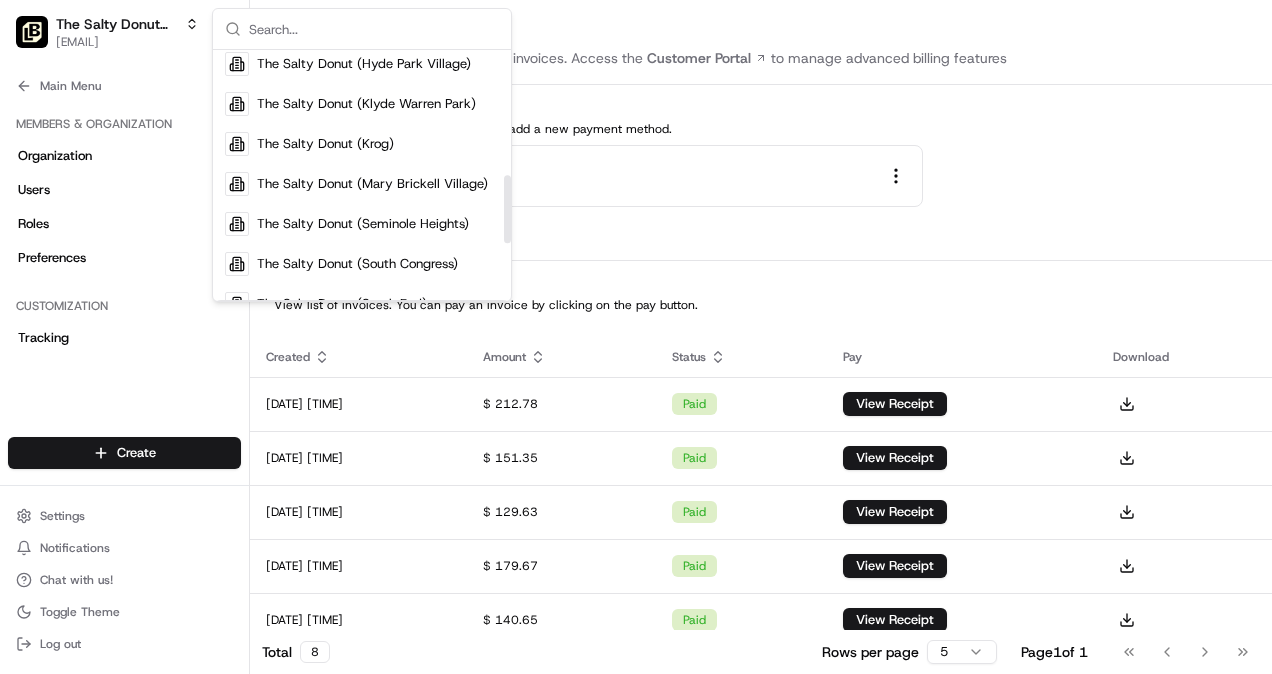 scroll, scrollTop: 500, scrollLeft: 0, axis: vertical 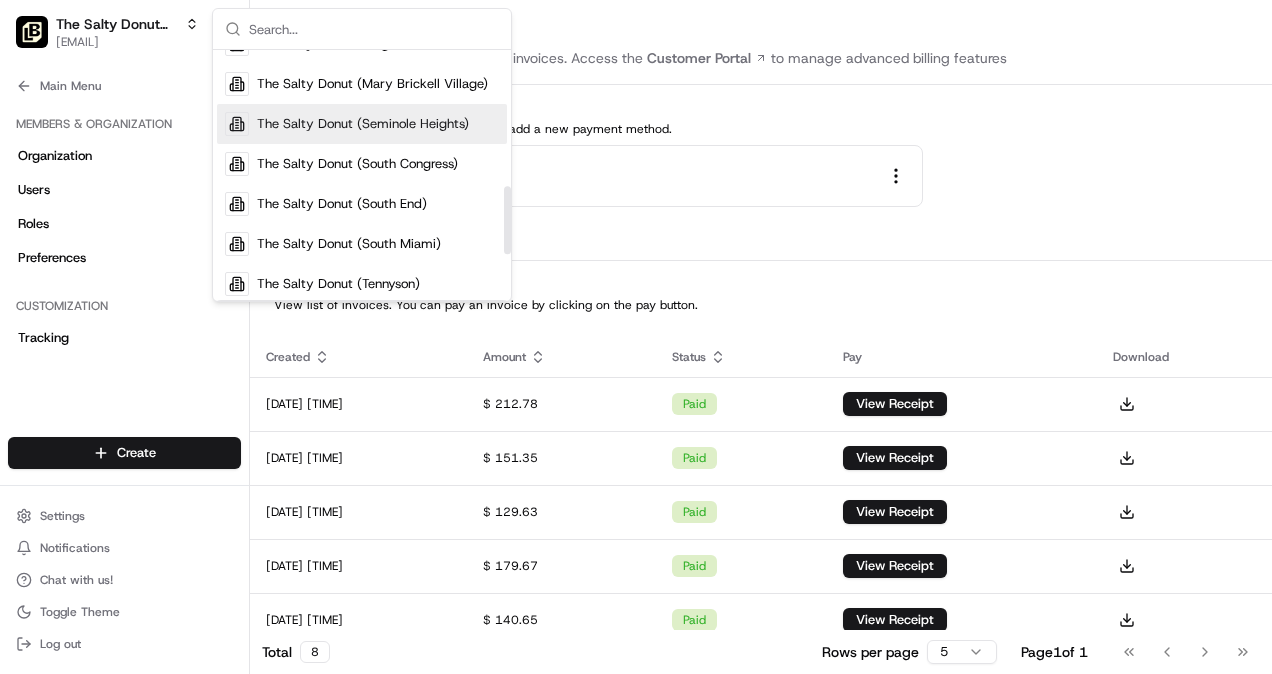 click on "The Salty Donut (Seminole Heights)" at bounding box center [363, 124] 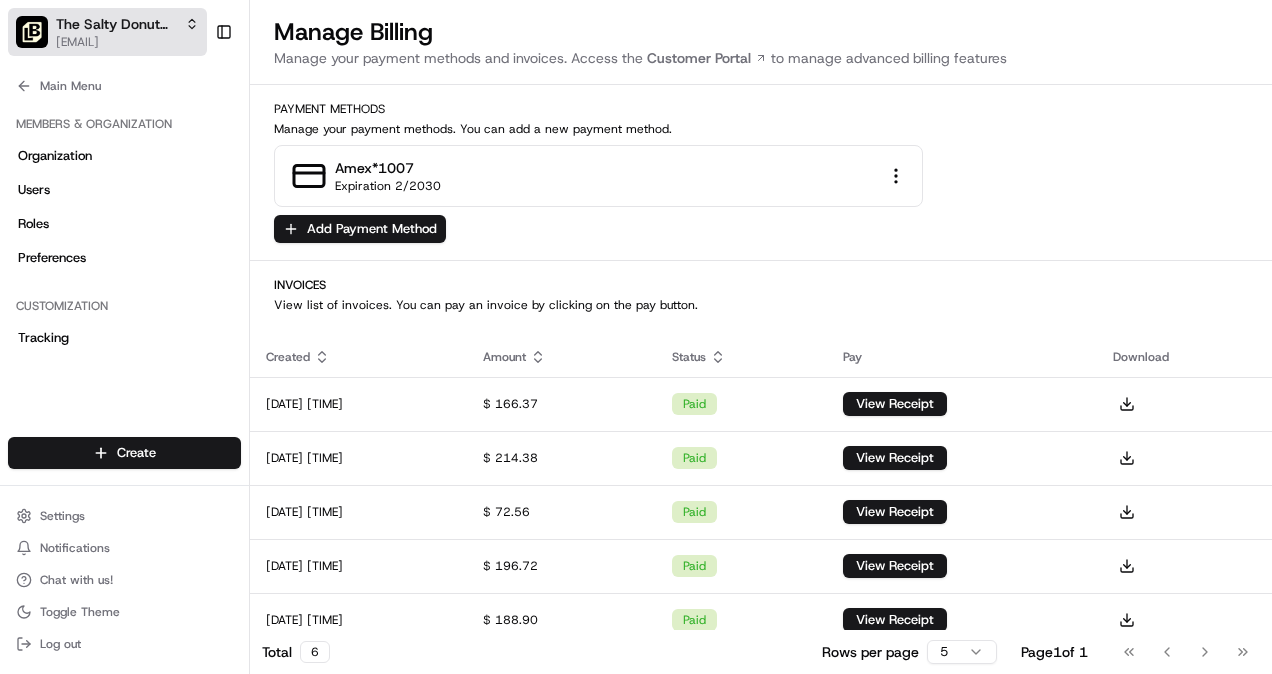 click 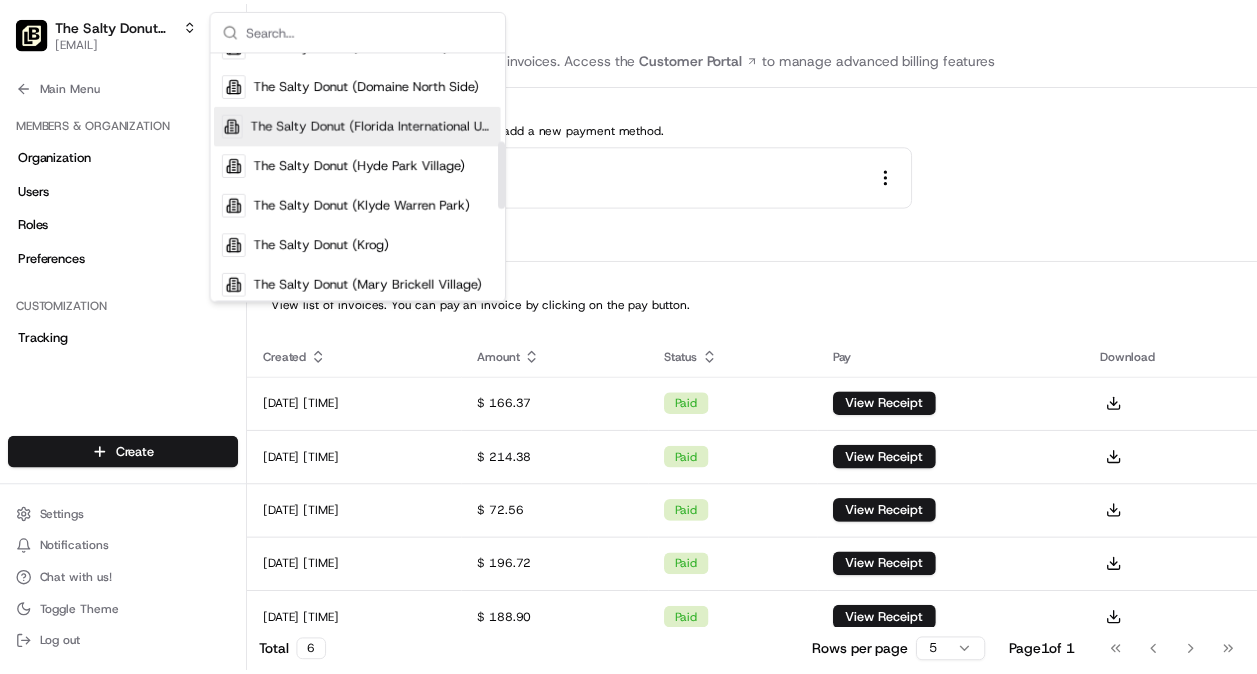 scroll, scrollTop: 600, scrollLeft: 0, axis: vertical 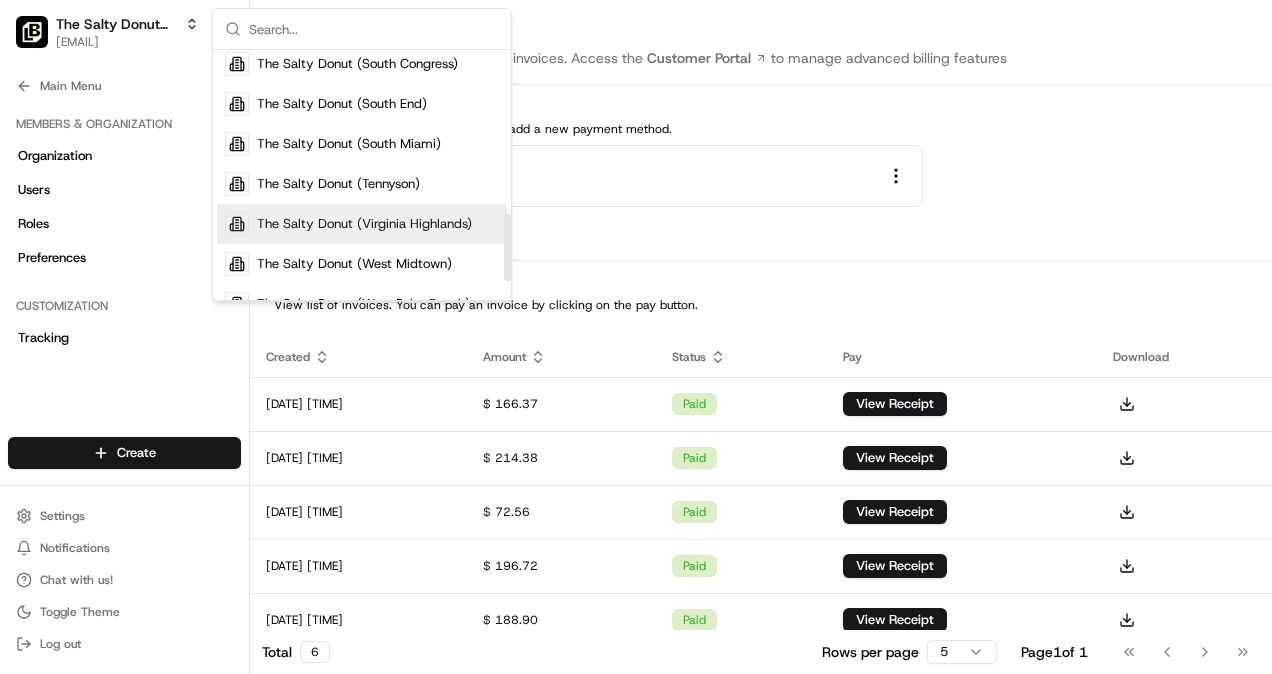 click on "The Salty Donut (Virginia Highlands)" at bounding box center (364, 224) 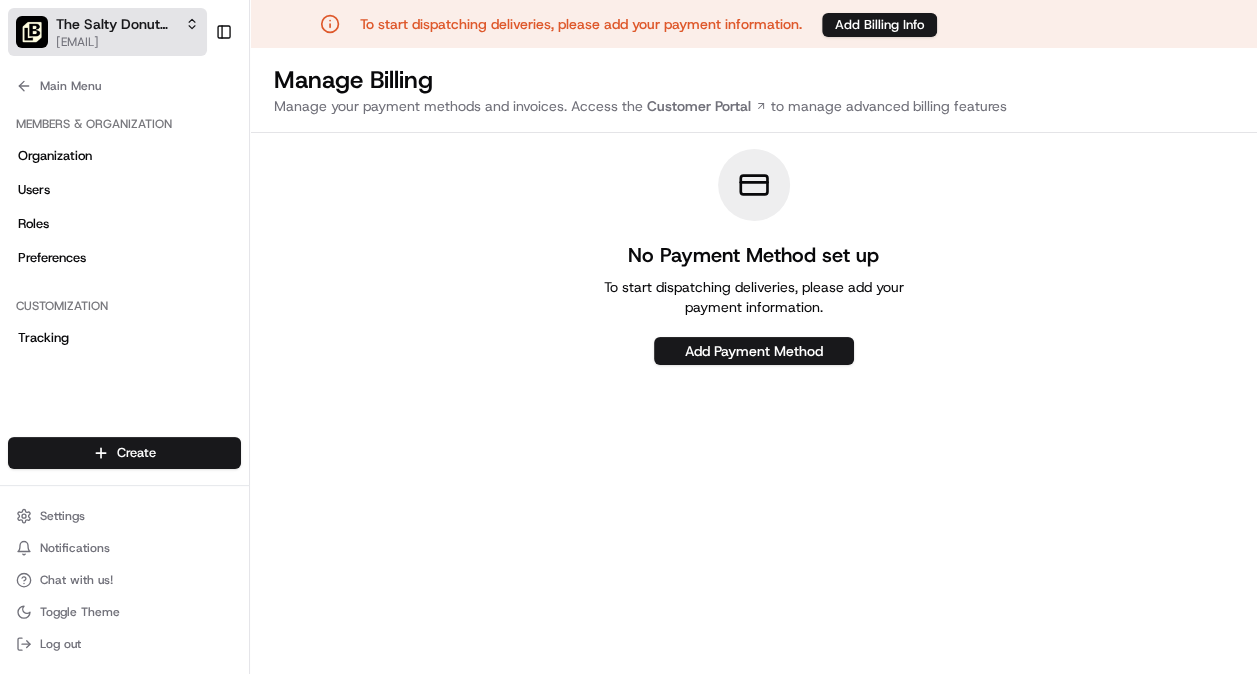 click 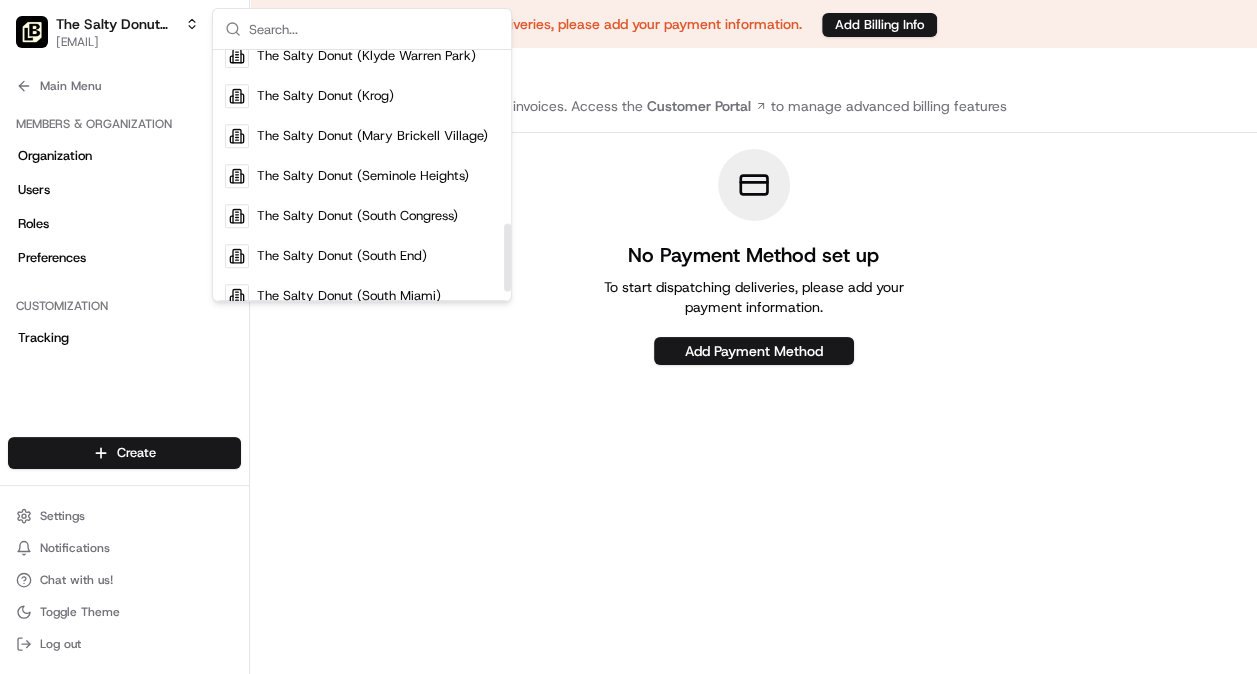 scroll, scrollTop: 668, scrollLeft: 0, axis: vertical 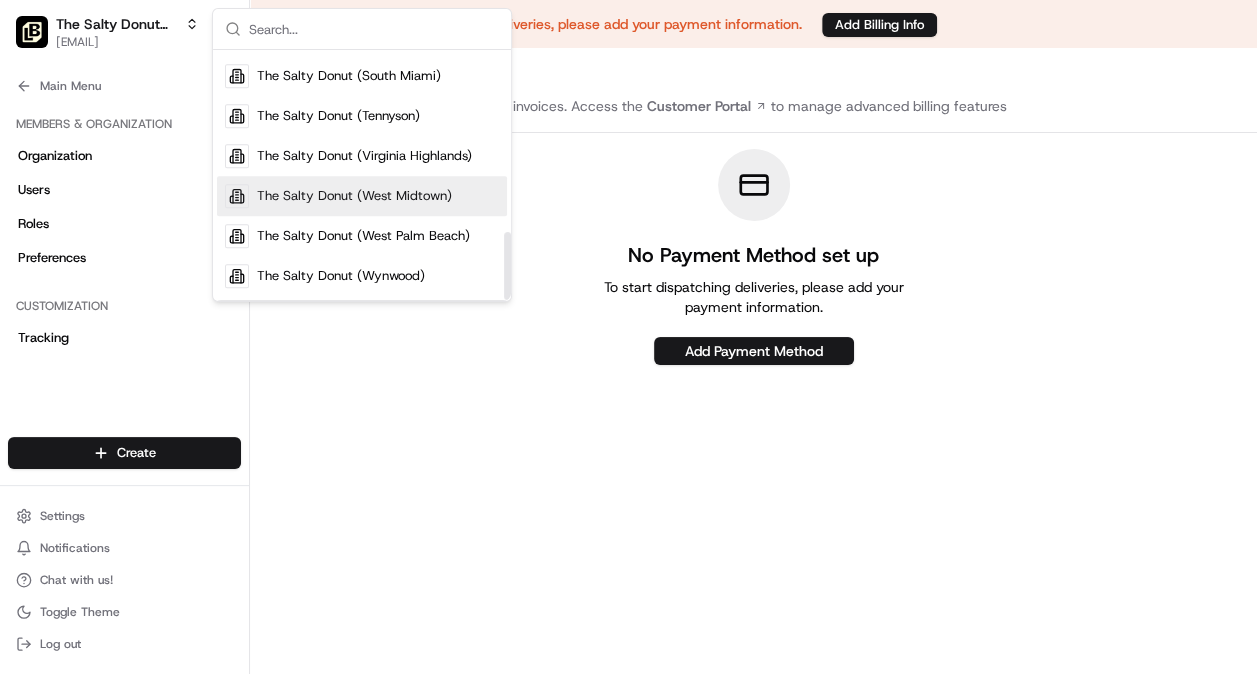 click on "The Salty Donut (West Midtown)" at bounding box center (354, 196) 